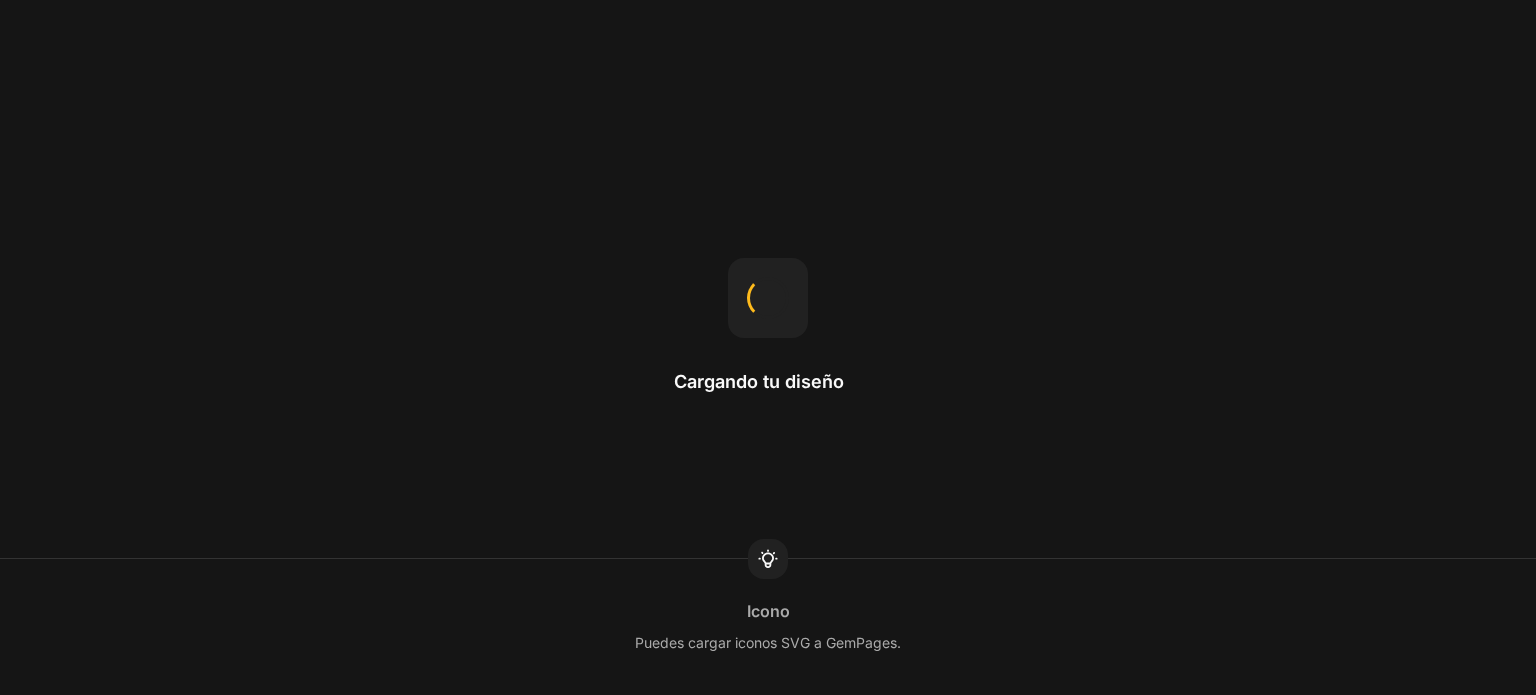 scroll, scrollTop: 0, scrollLeft: 0, axis: both 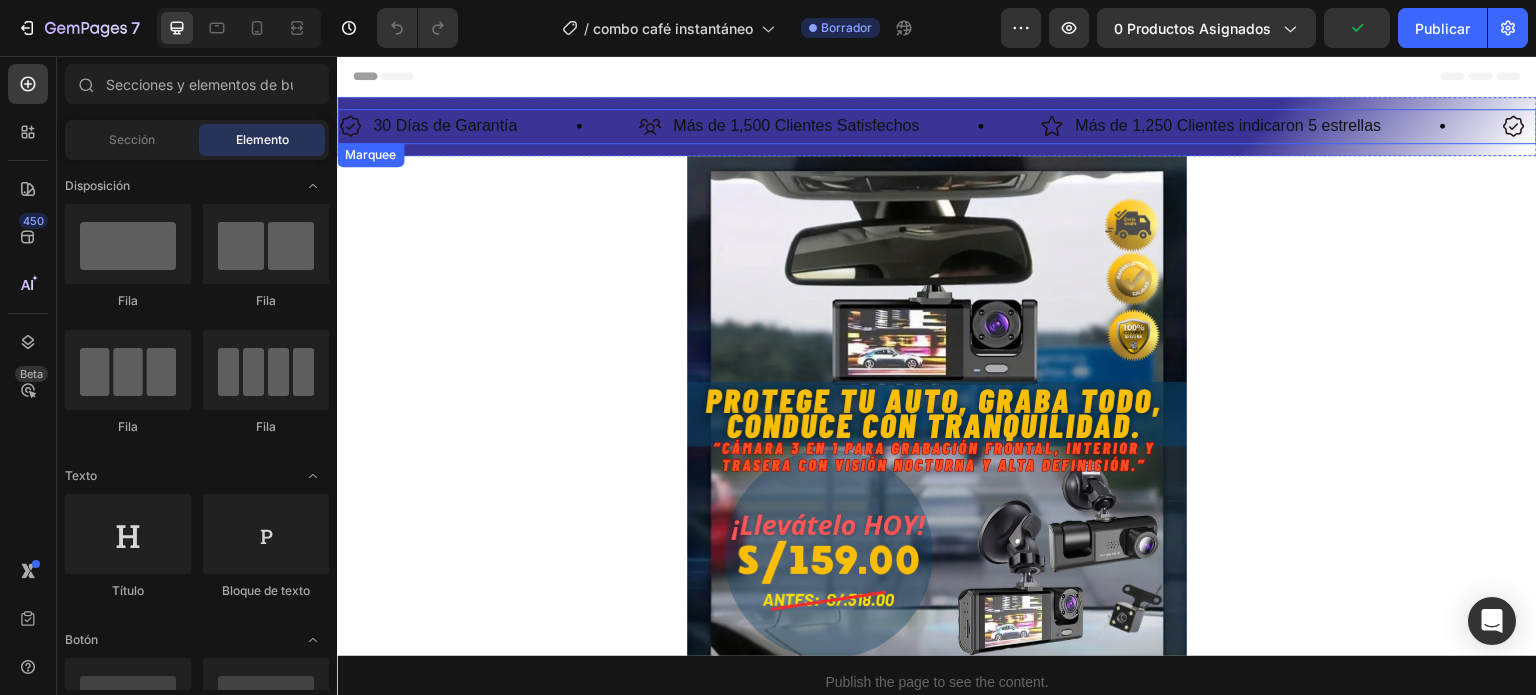click on "Más de [NUMBER] Clientes Satisfechos Item List" at bounding box center (839, 126) 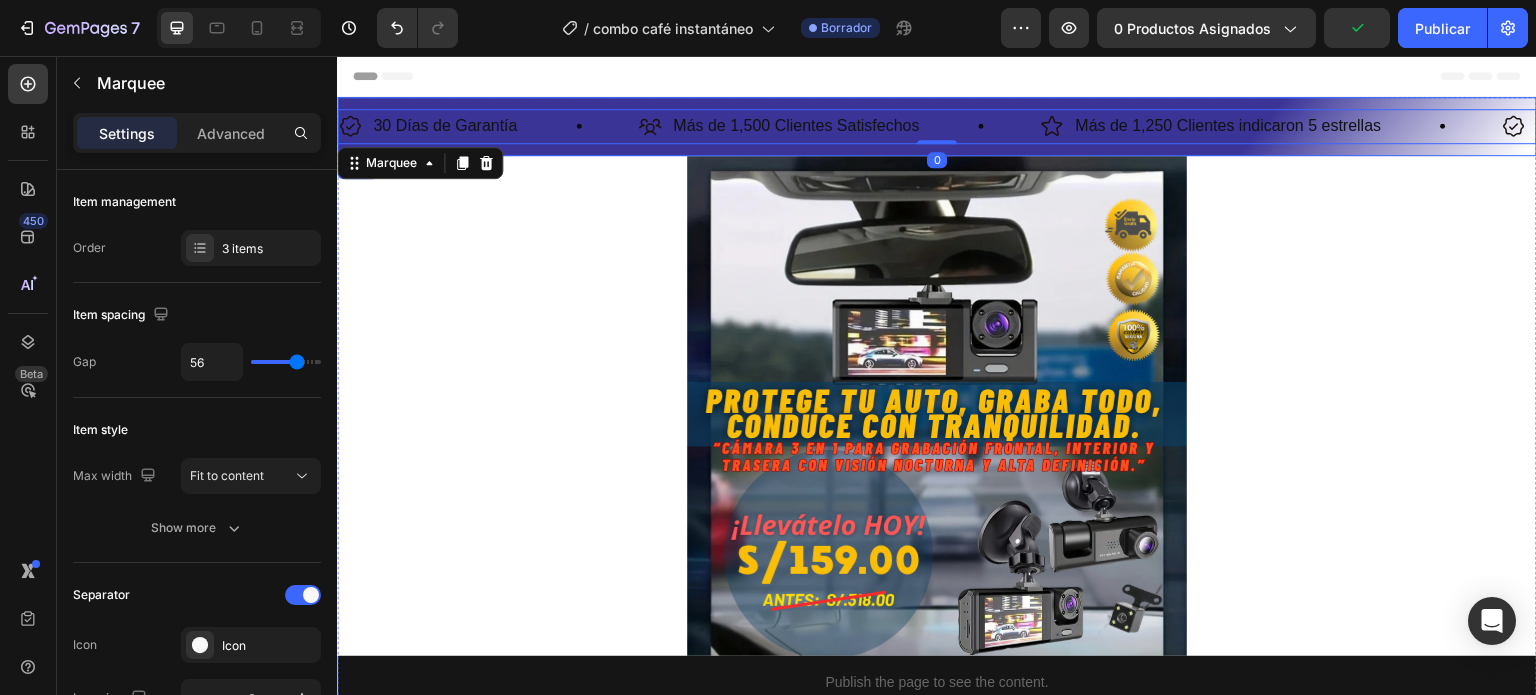 click on "[NUMBER] Días de Garantía Item List
Más de [NUMBER] Clientes Satisfechos Item List
Más de [NUMBER] Clientes indicaron [NUMBER] estrellas Item List
[NUMBER] Días de Garantía Item List
Más de [NUMBER] Clientes Satisfechos Item List
Más de [NUMBER] Clientes indicaron [NUMBER] estrellas Item List
[NUMBER] Días de Garantía Item List
Más de [NUMBER] Clientes Satisfechos Item List
Más de [NUMBER] Clientes indicaron [NUMBER] estrellas Item List
[NUMBER] Días de Garantía Item List
Más de [NUMBER] Clientes Satisfechos Item List
Más de [NUMBER] Clientes indicaron [NUMBER] estrellas Item List
[NUMBER] Días de Garantía Item List
Item List
[NUMBER]" at bounding box center [937, 126] 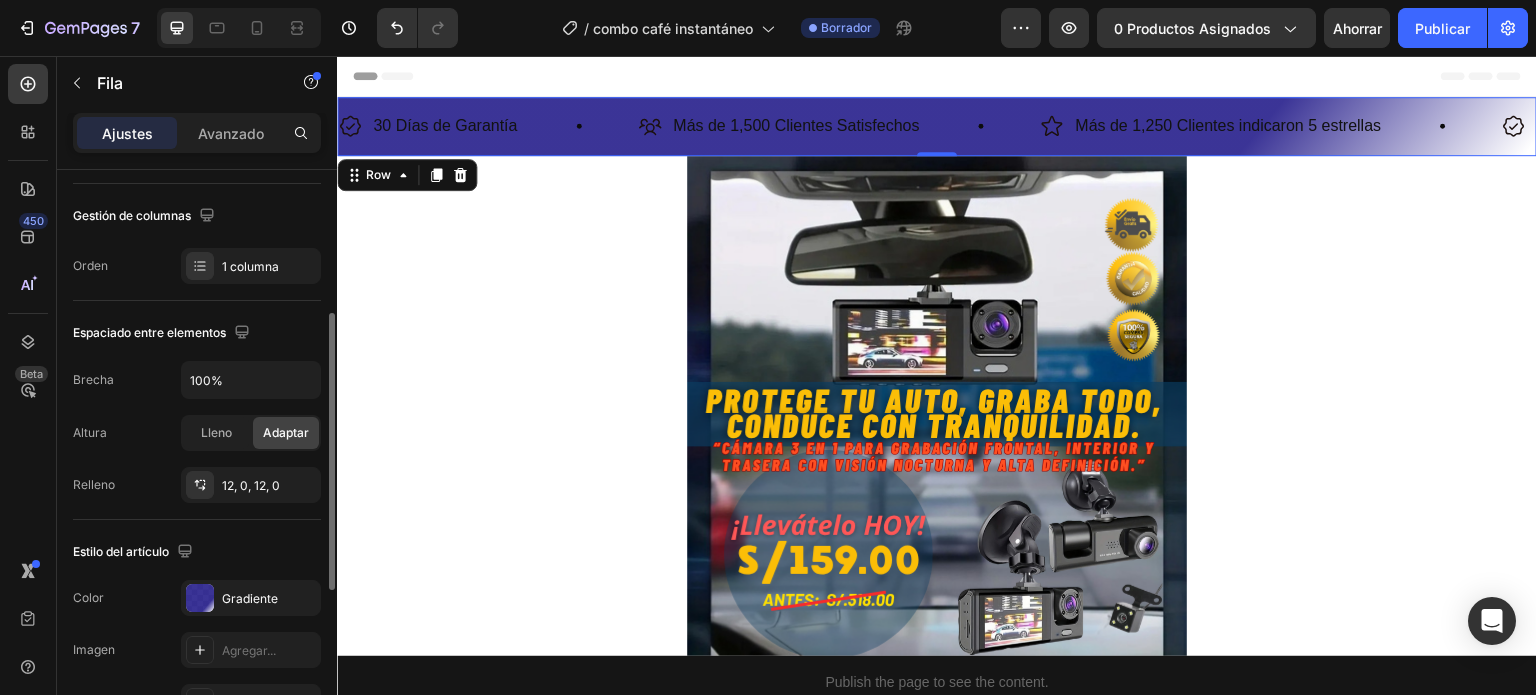 scroll, scrollTop: 400, scrollLeft: 0, axis: vertical 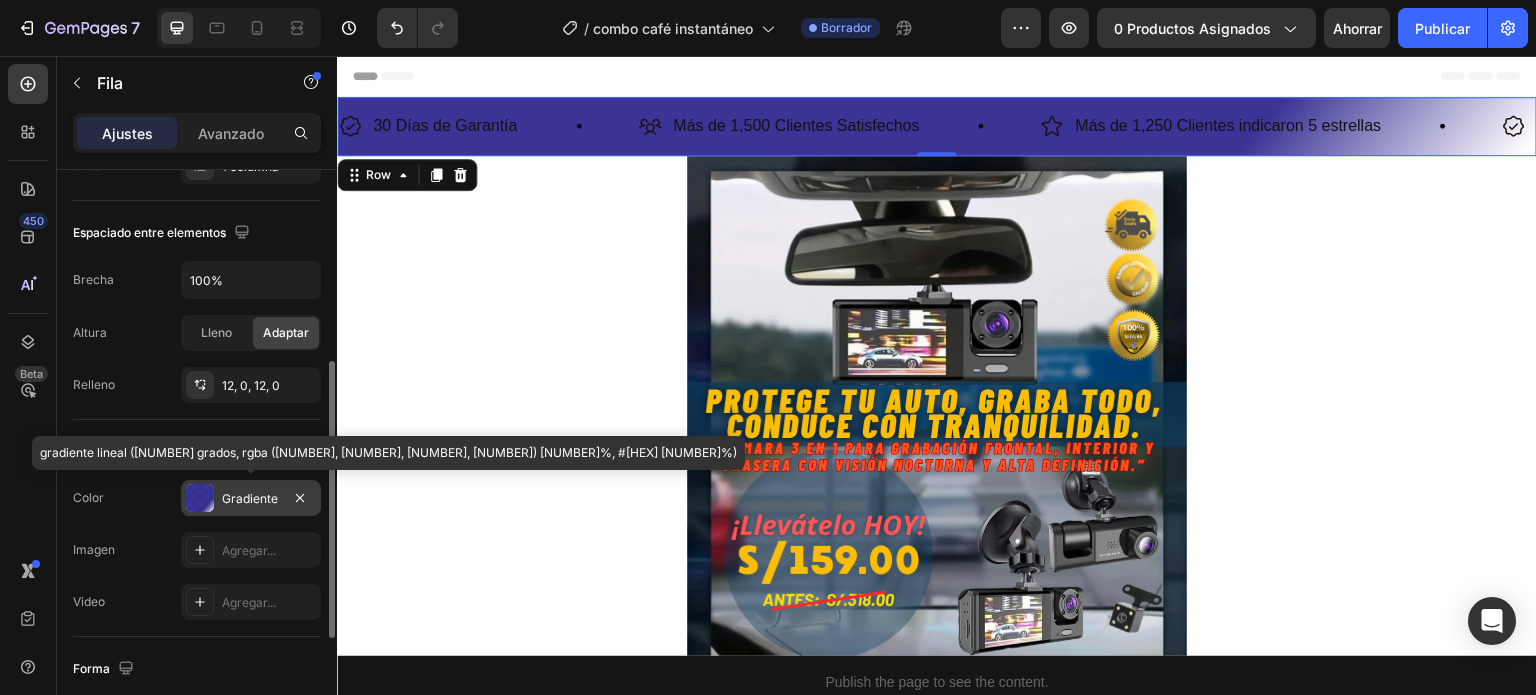 click at bounding box center (200, 498) 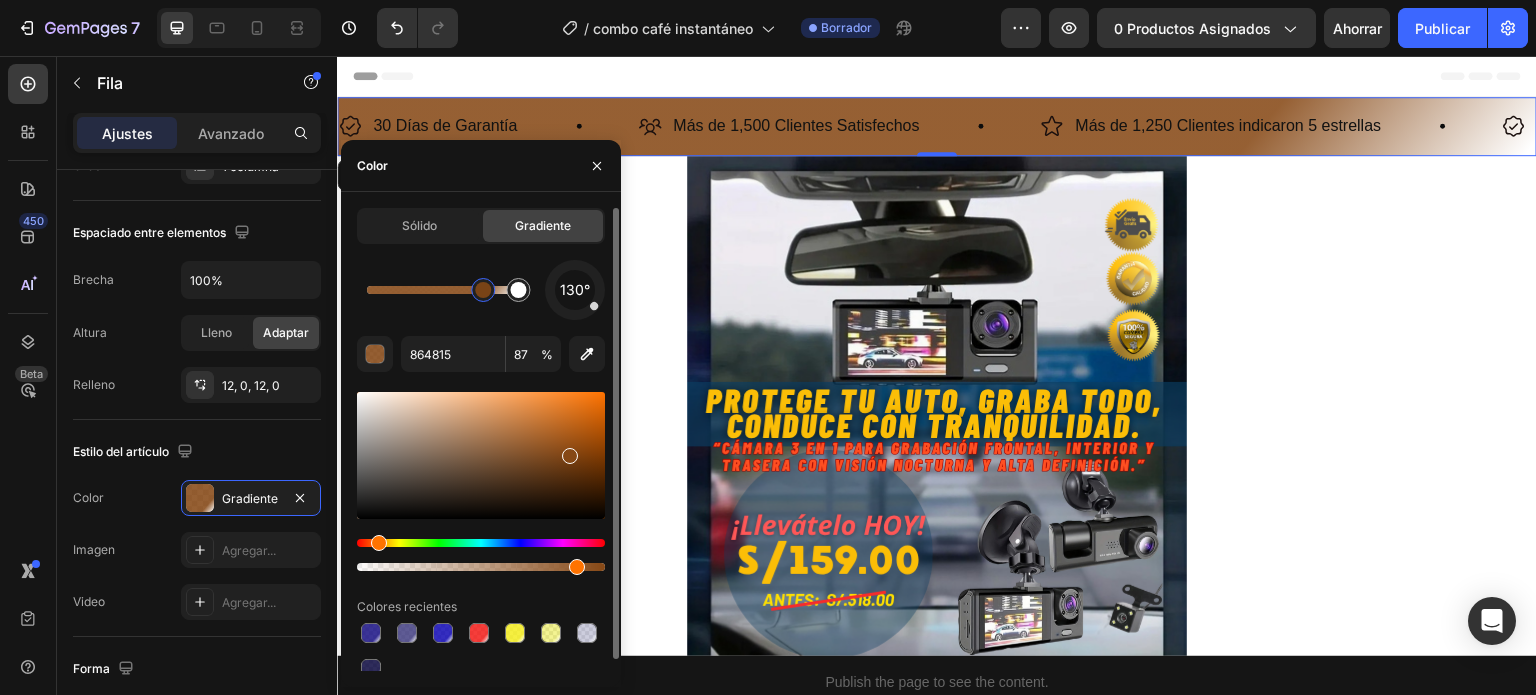 drag, startPoint x: 523, startPoint y: 547, endPoint x: 376, endPoint y: 549, distance: 147.01361 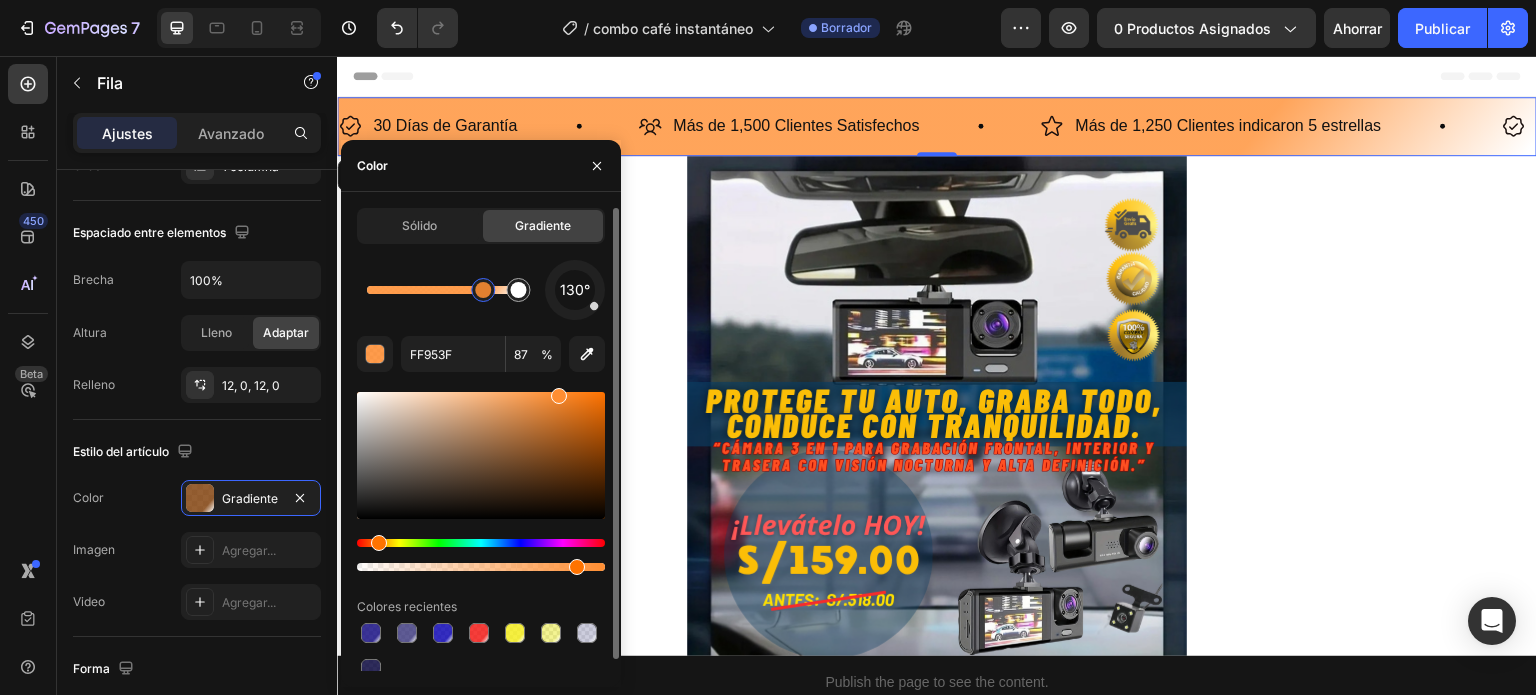 type on "FF9742" 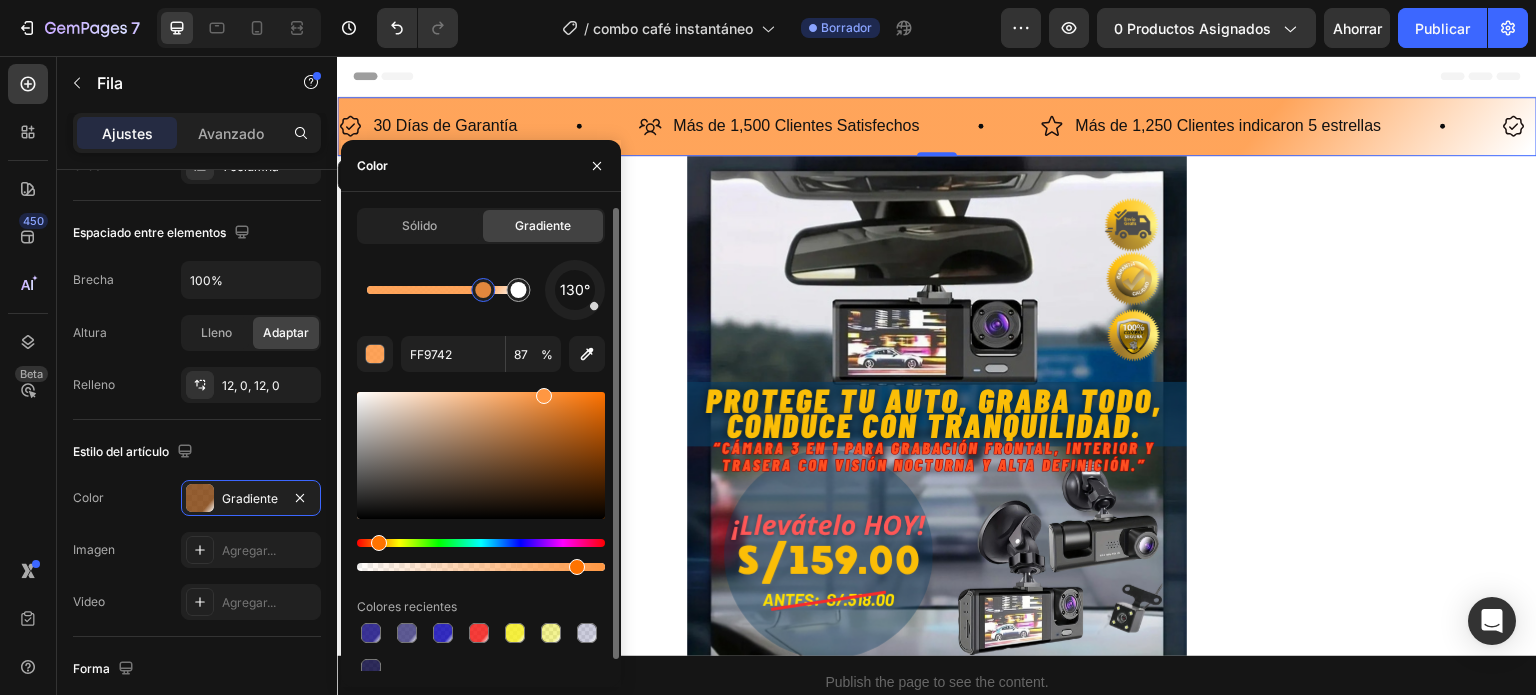 drag, startPoint x: 570, startPoint y: 455, endPoint x: 541, endPoint y: 355, distance: 104.120125 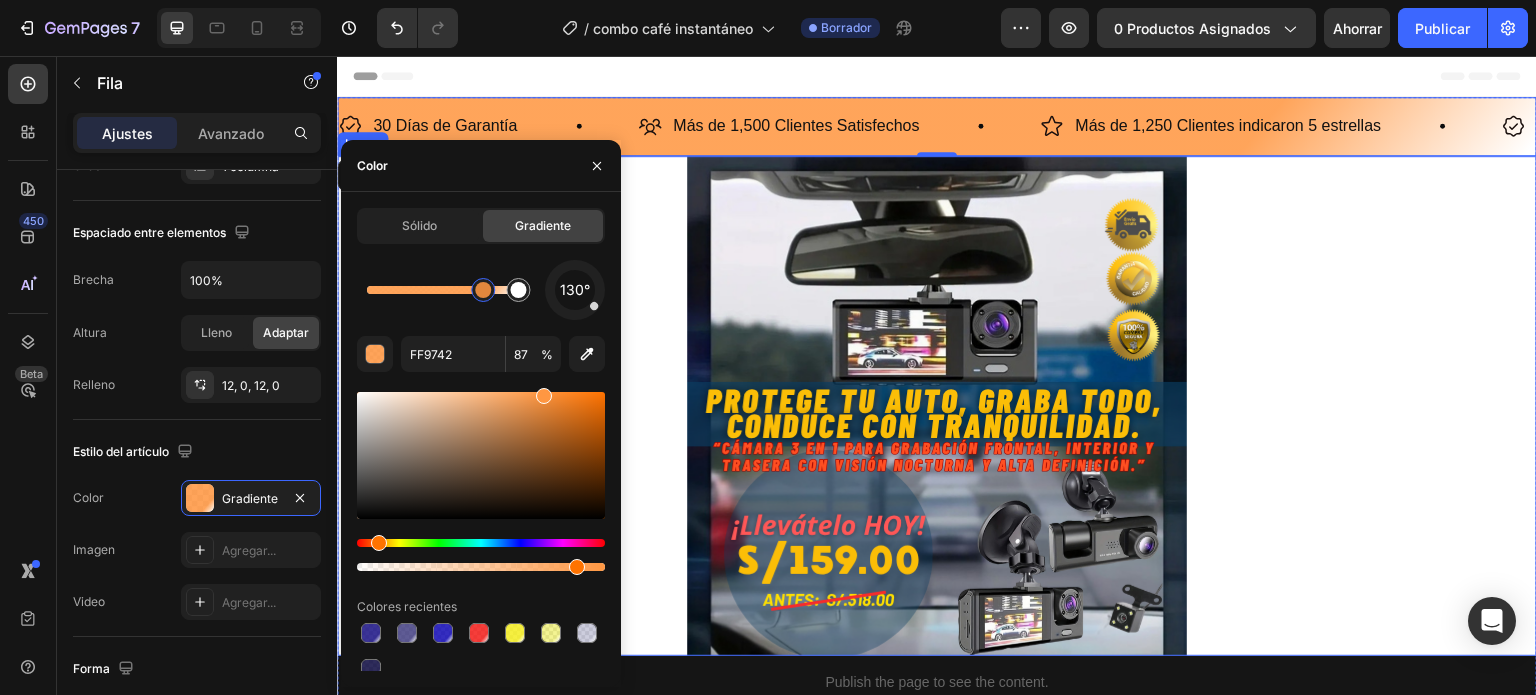 click at bounding box center (937, 406) 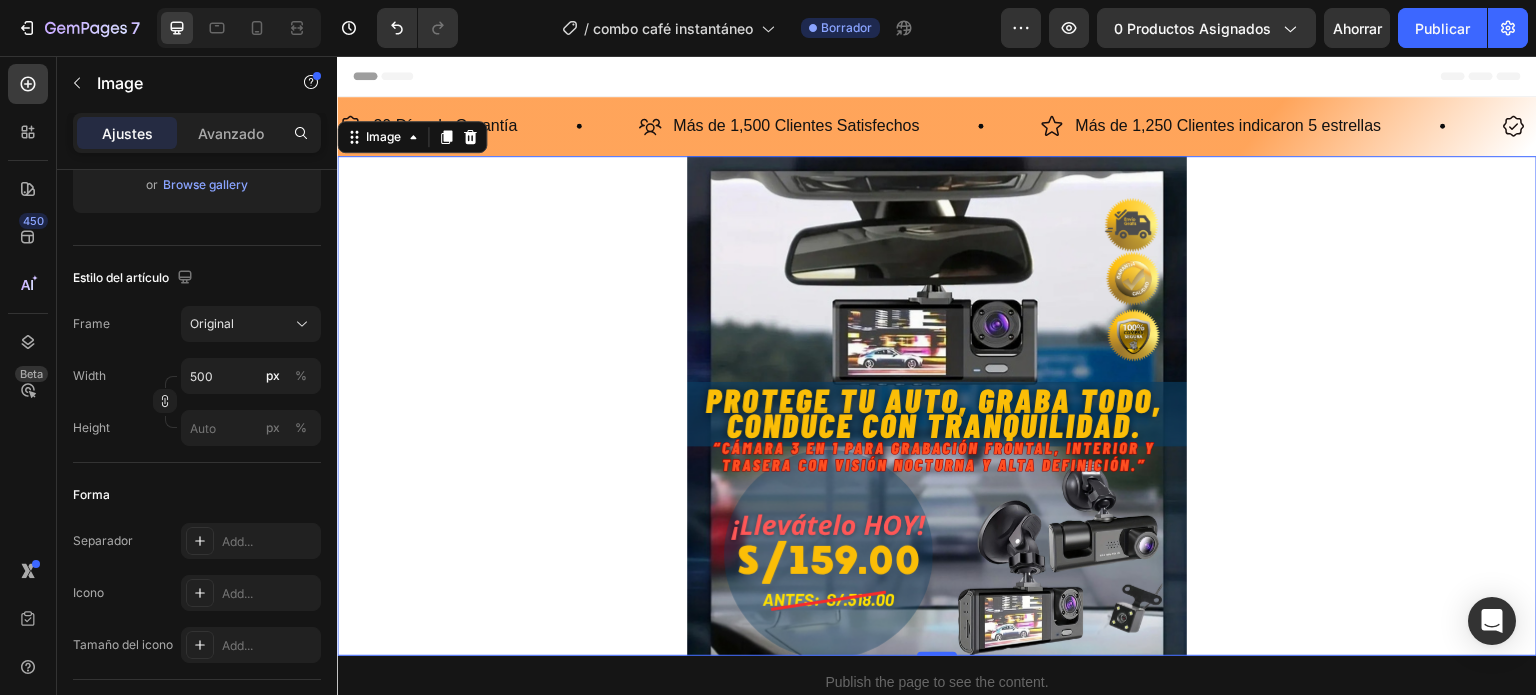 scroll, scrollTop: 0, scrollLeft: 0, axis: both 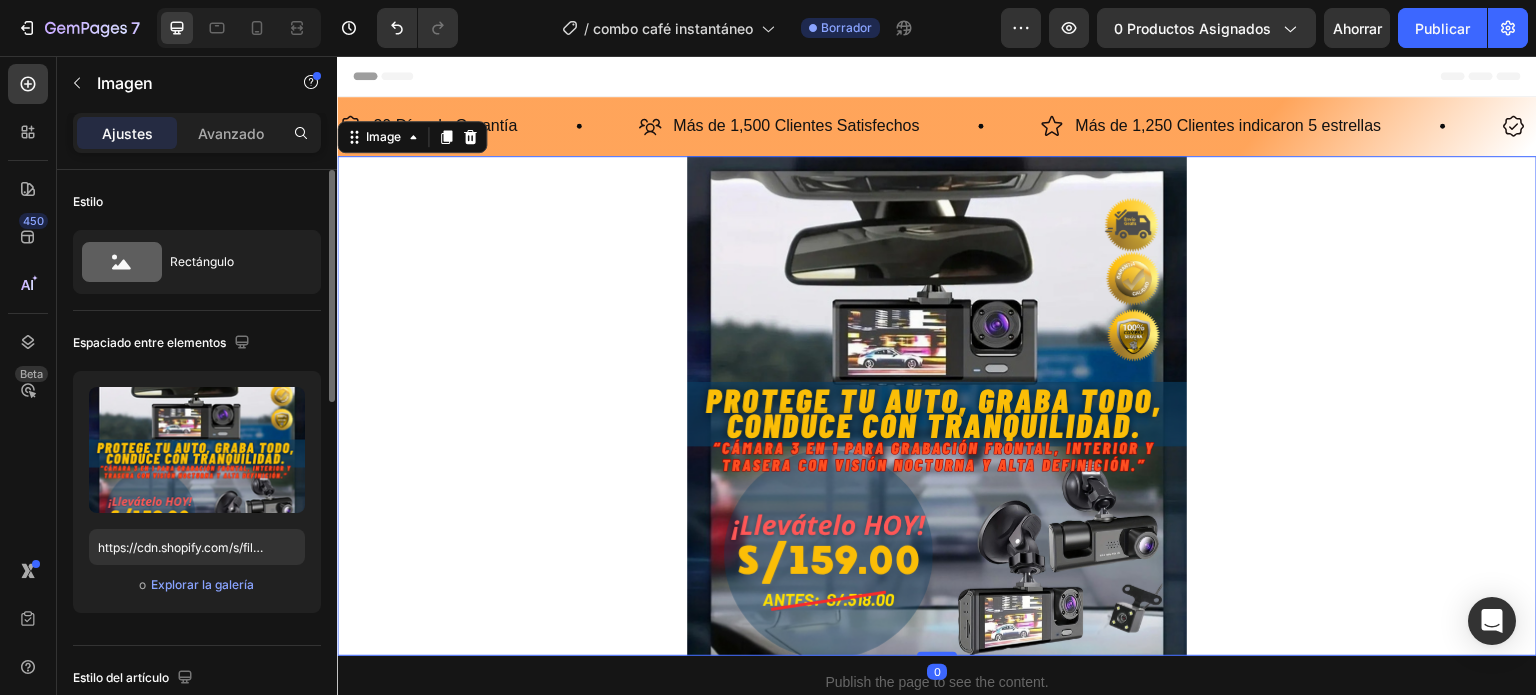 click at bounding box center (937, 406) 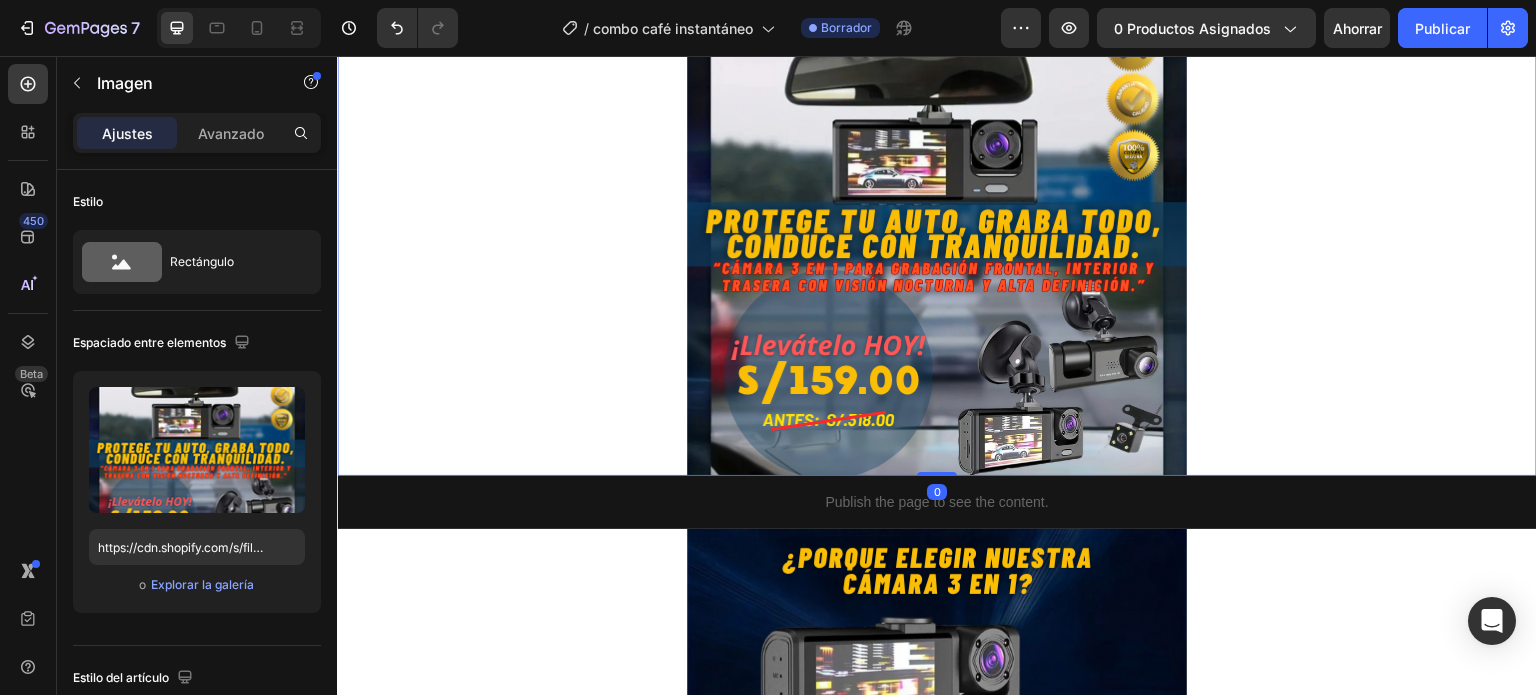 scroll, scrollTop: 200, scrollLeft: 0, axis: vertical 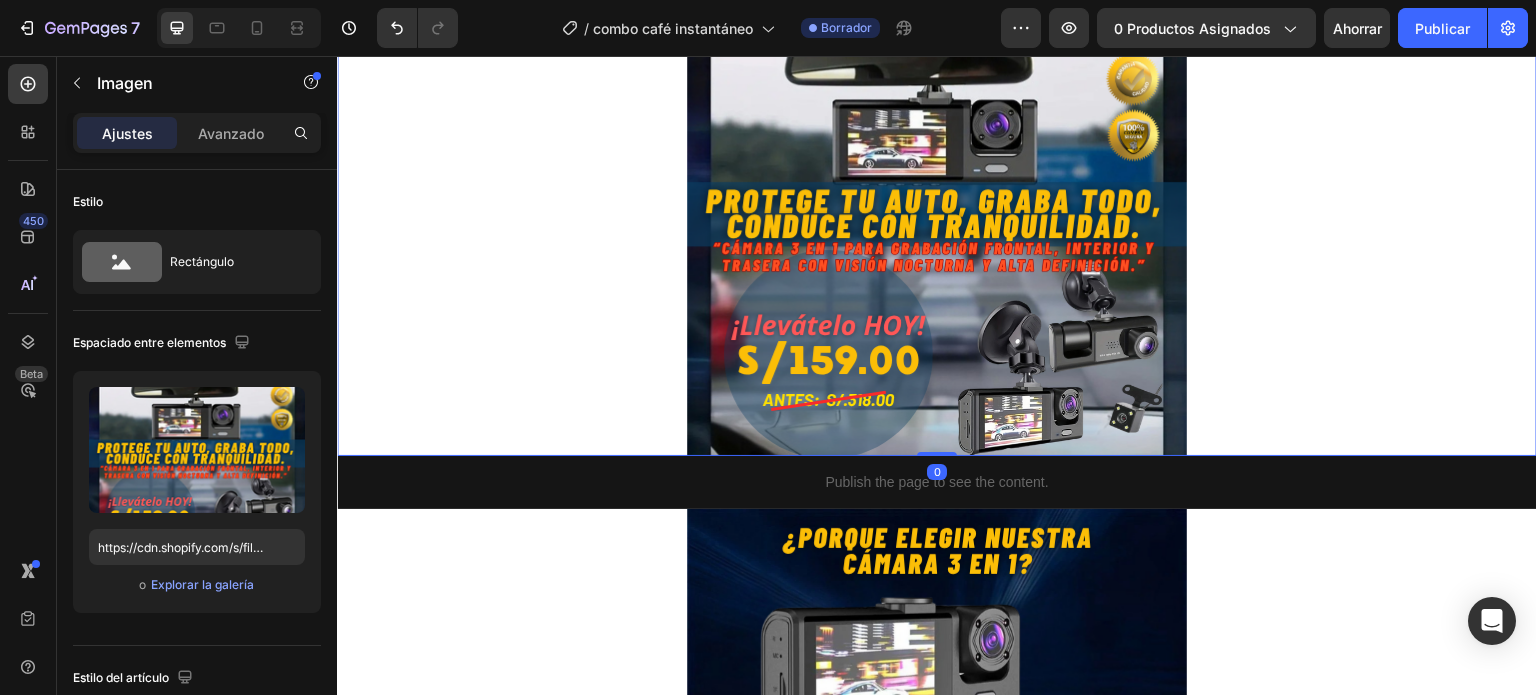 click at bounding box center [937, 206] 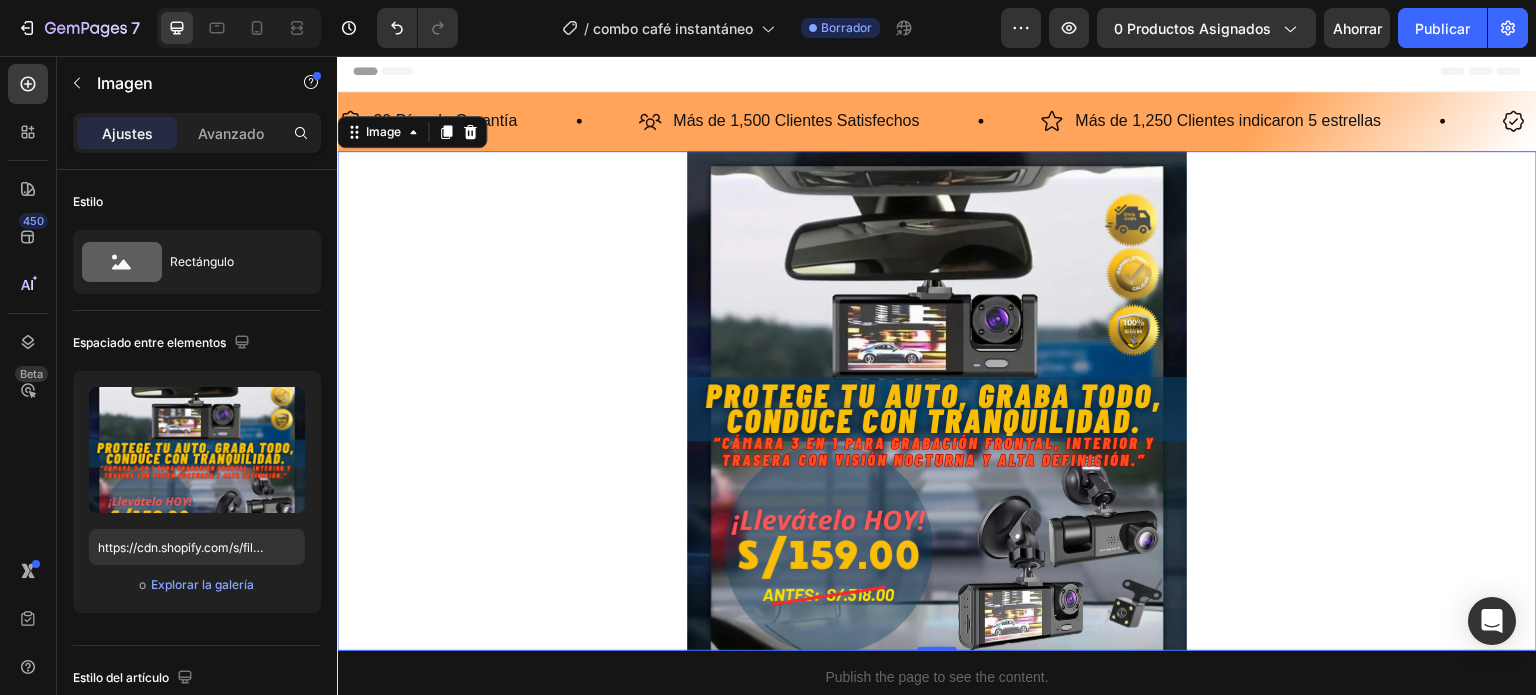 scroll, scrollTop: 0, scrollLeft: 0, axis: both 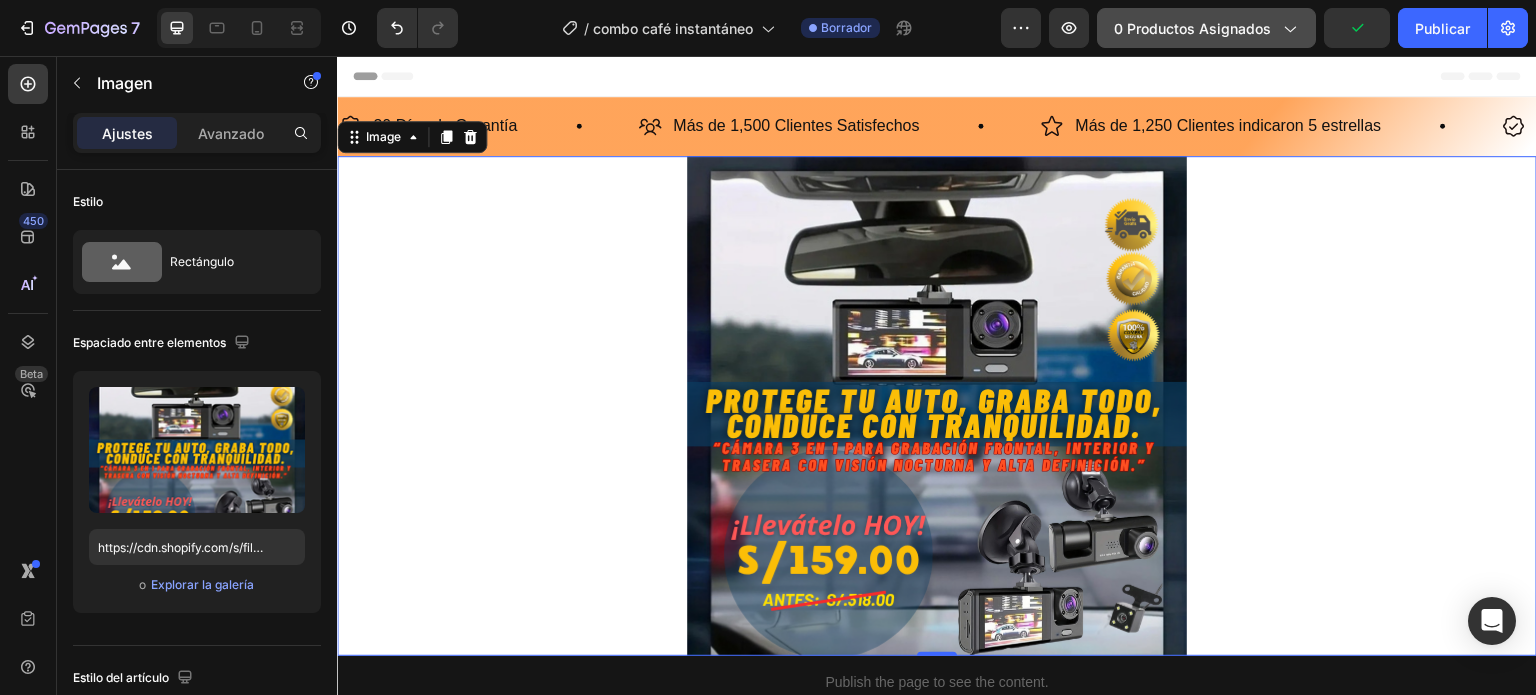 click on "0 productos asignados" at bounding box center (1192, 28) 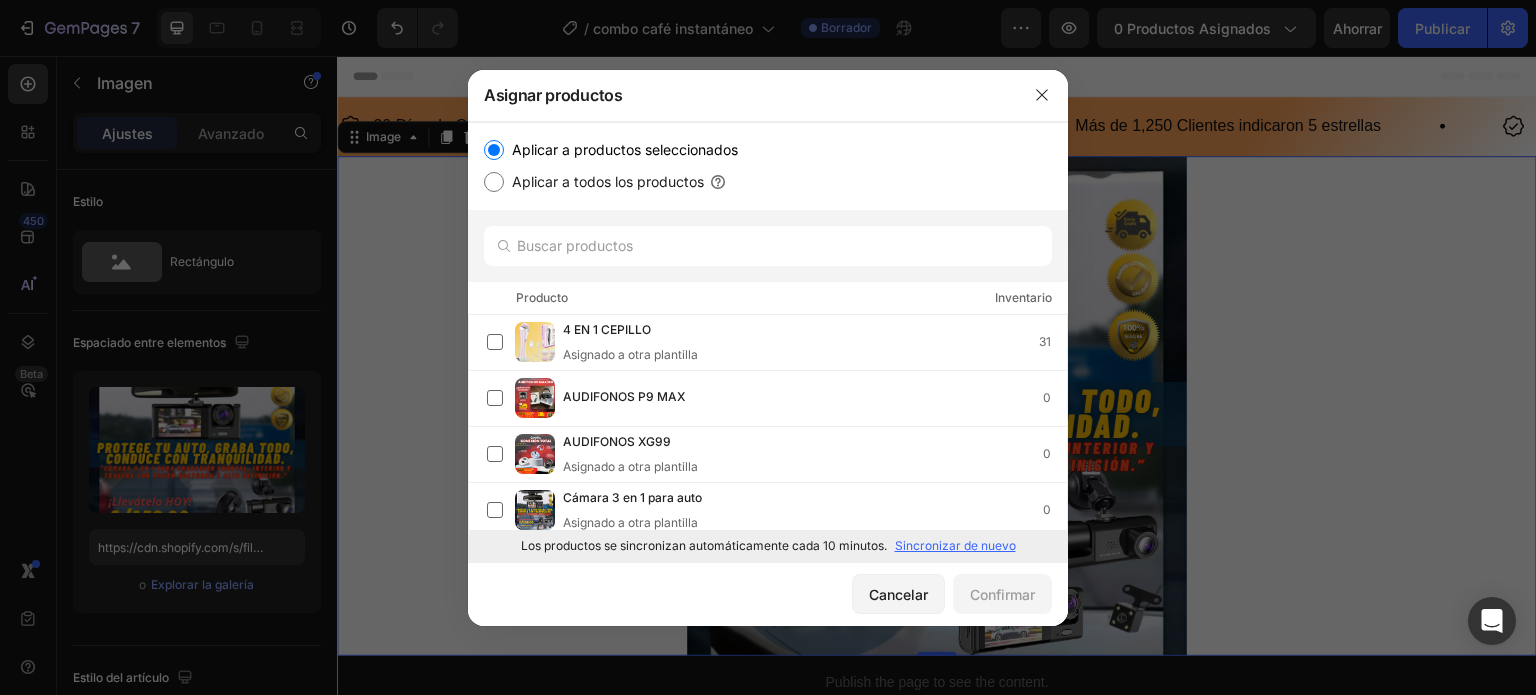 click on "Sincronizar de nuevo" at bounding box center (955, 545) 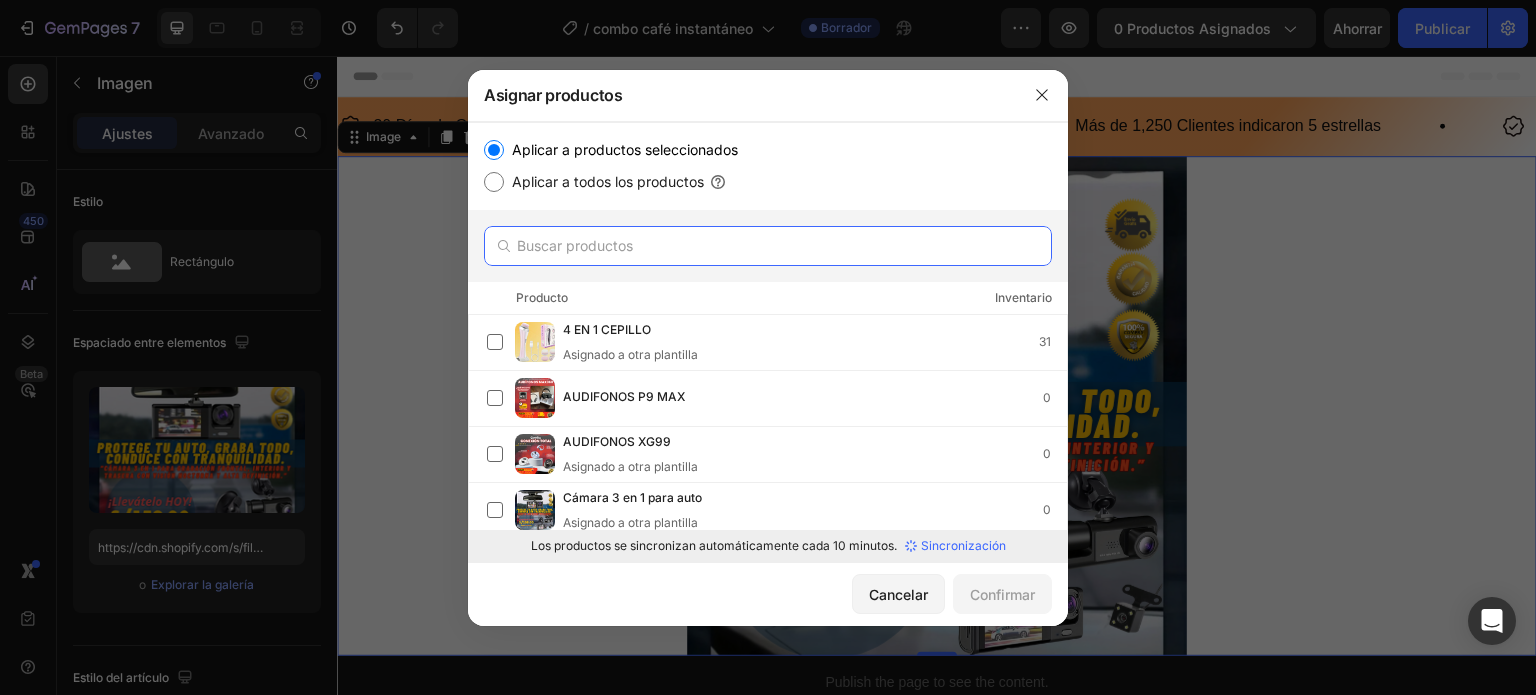 click at bounding box center [768, 246] 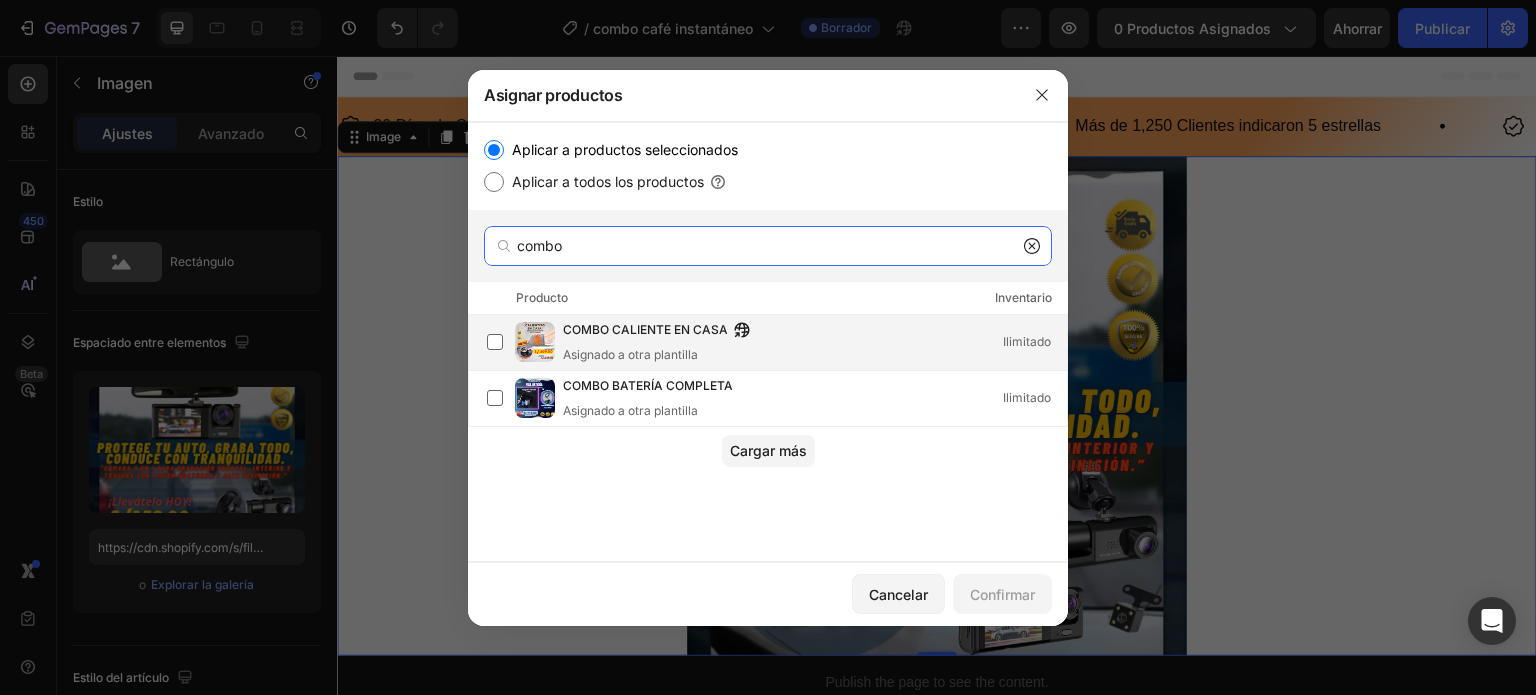 type on "combo" 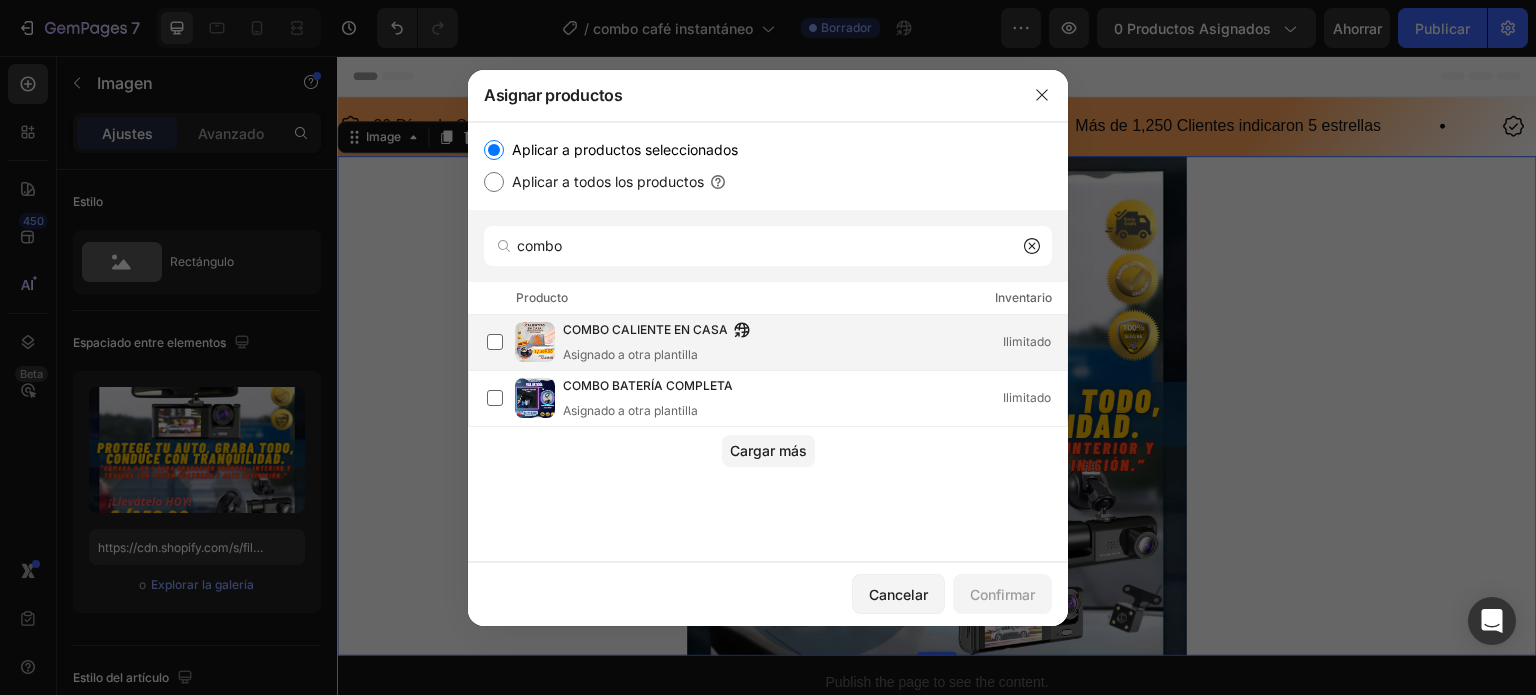 click on "Asignado a otra plantilla" at bounding box center [630, 354] 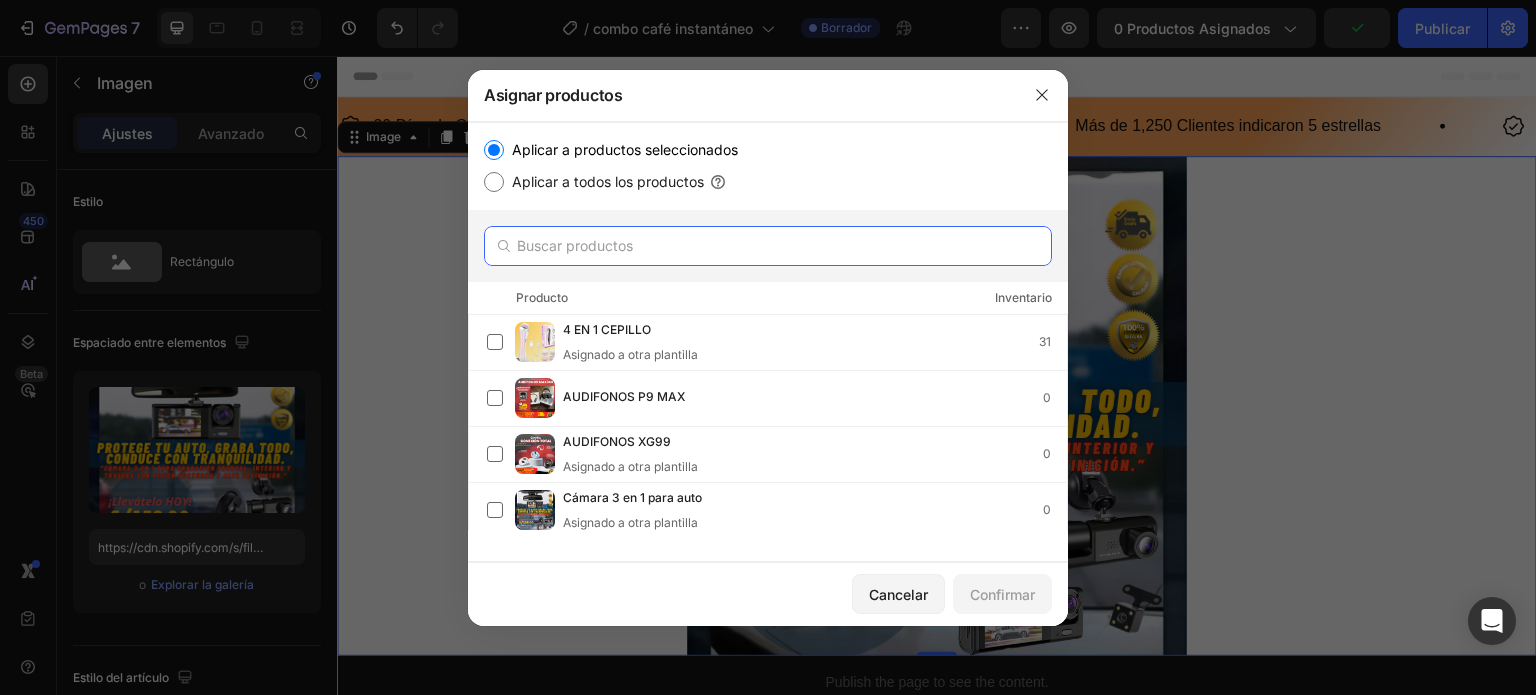click at bounding box center (768, 246) 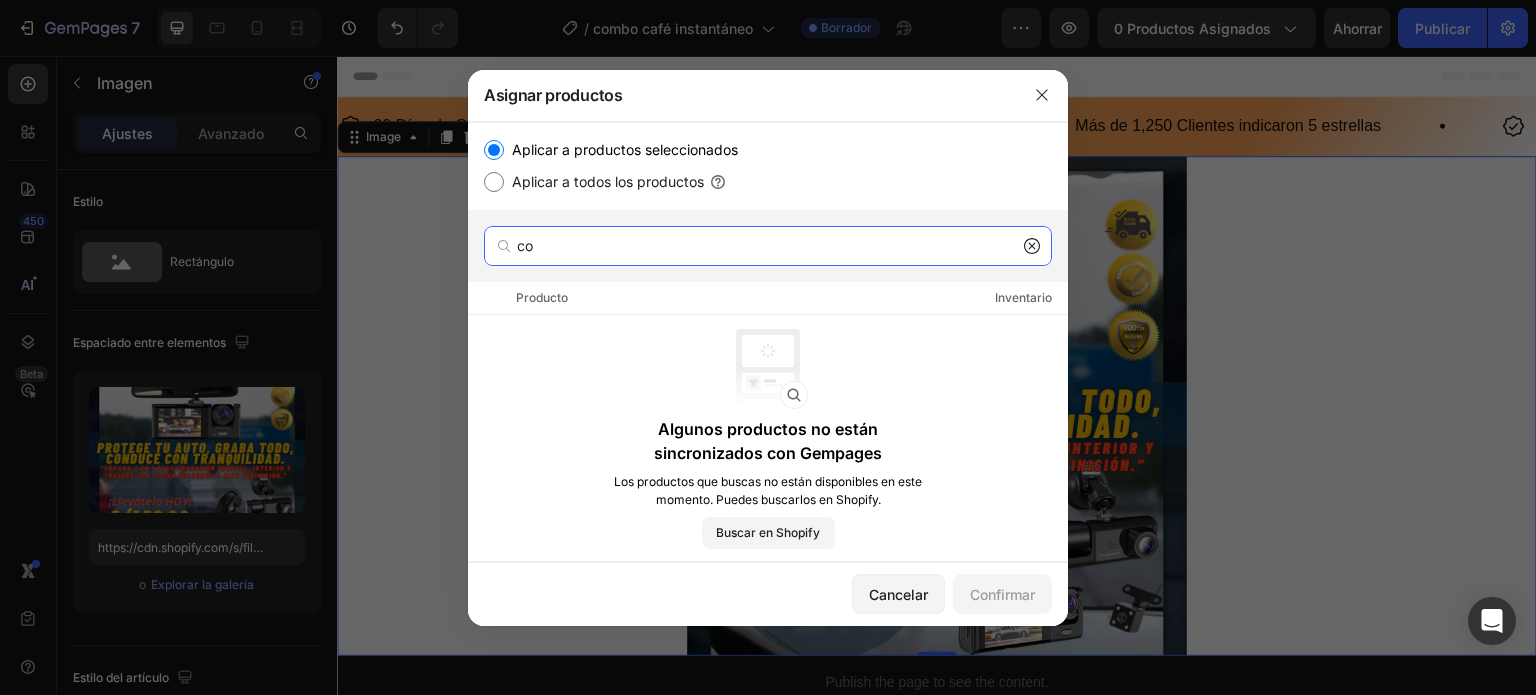 type on "c" 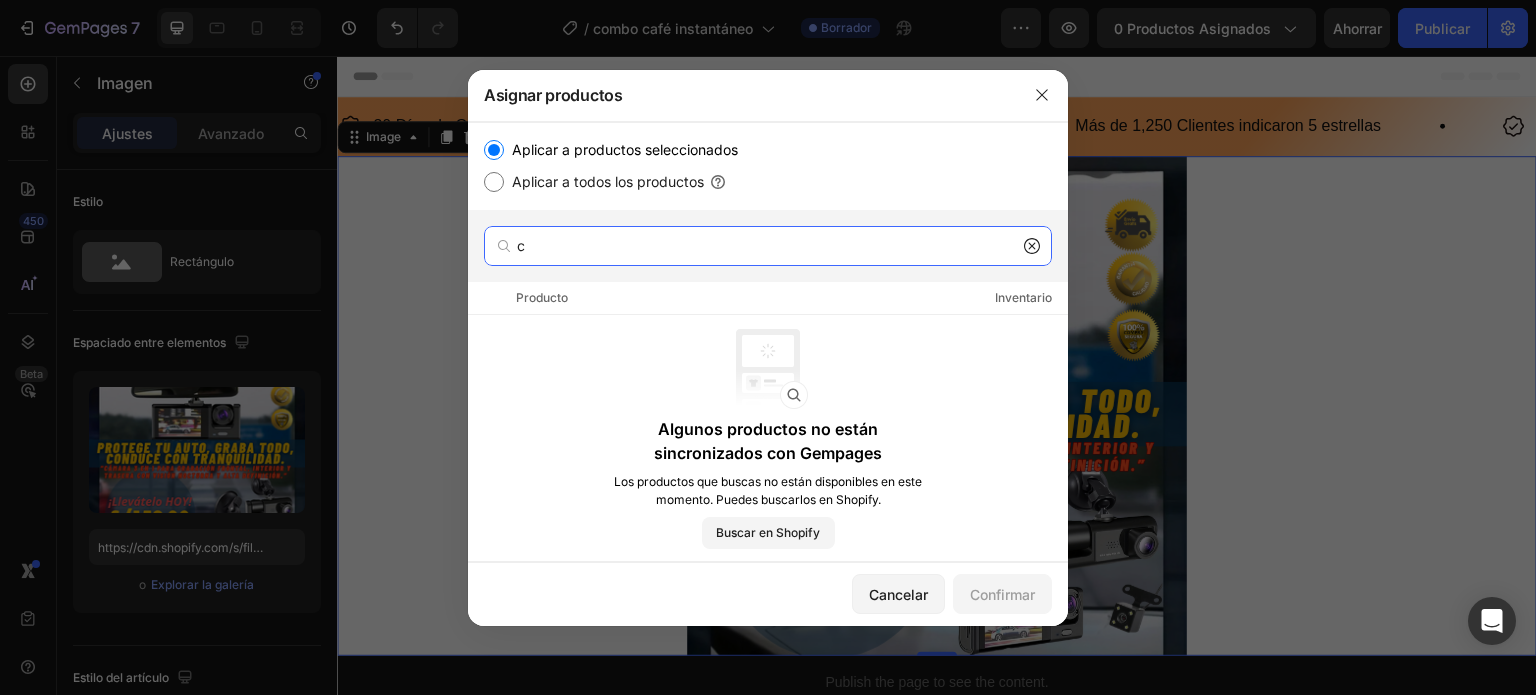 type 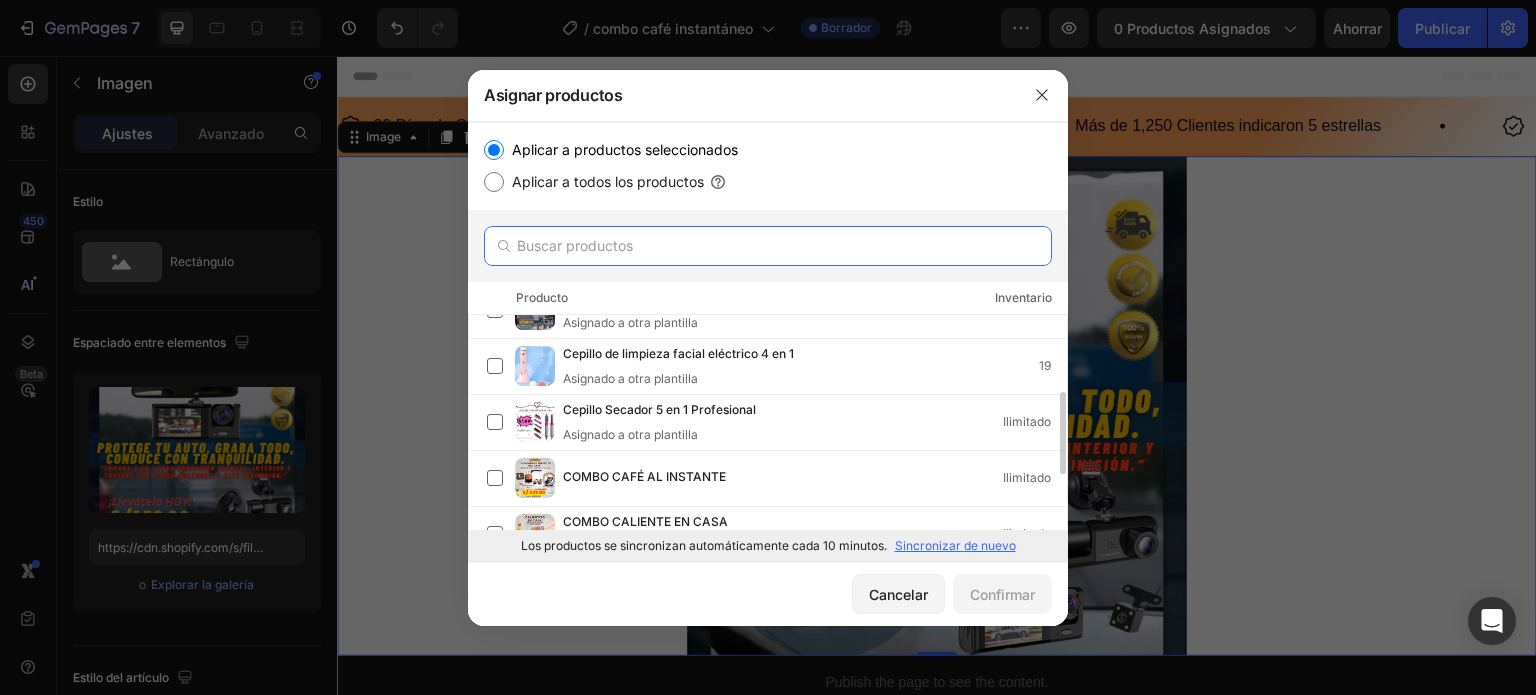 scroll, scrollTop: 300, scrollLeft: 0, axis: vertical 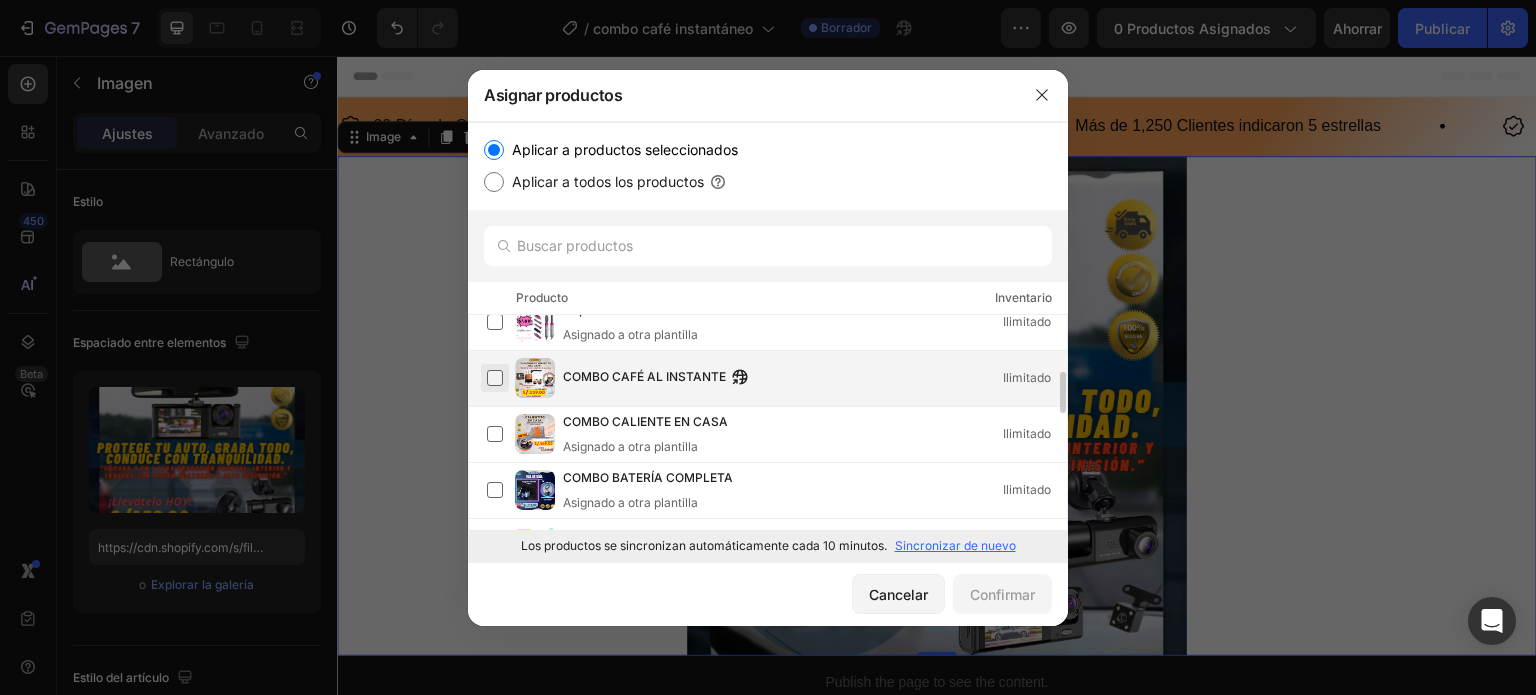 click at bounding box center (495, 378) 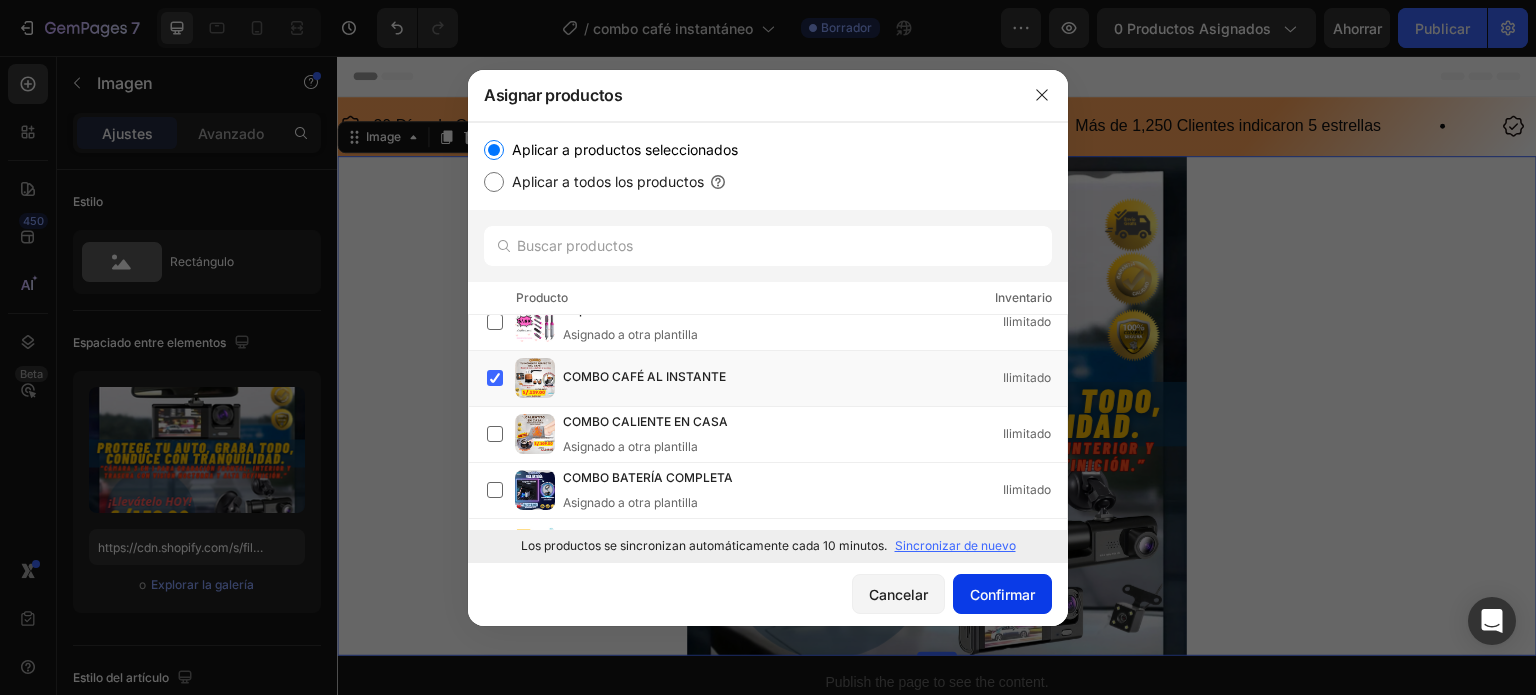 click on "Confirmar" 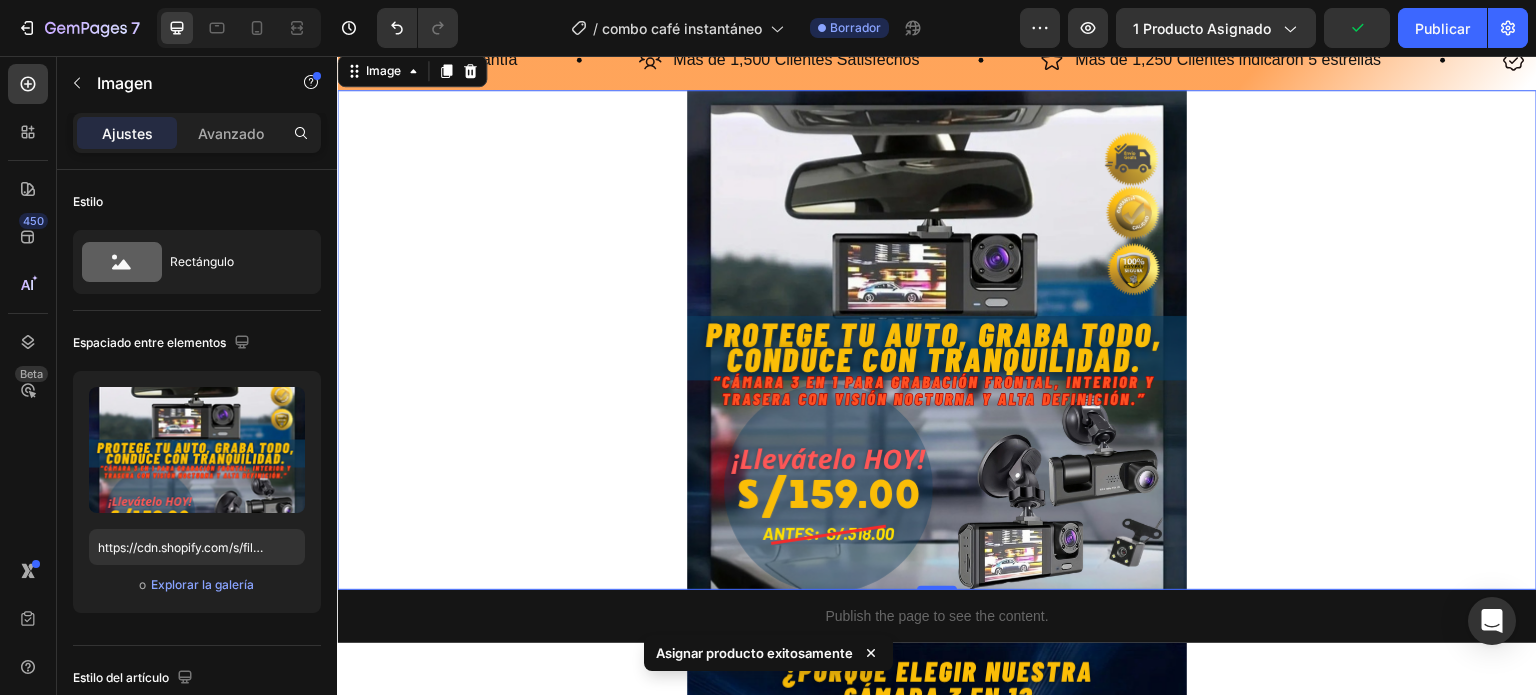 scroll, scrollTop: 100, scrollLeft: 0, axis: vertical 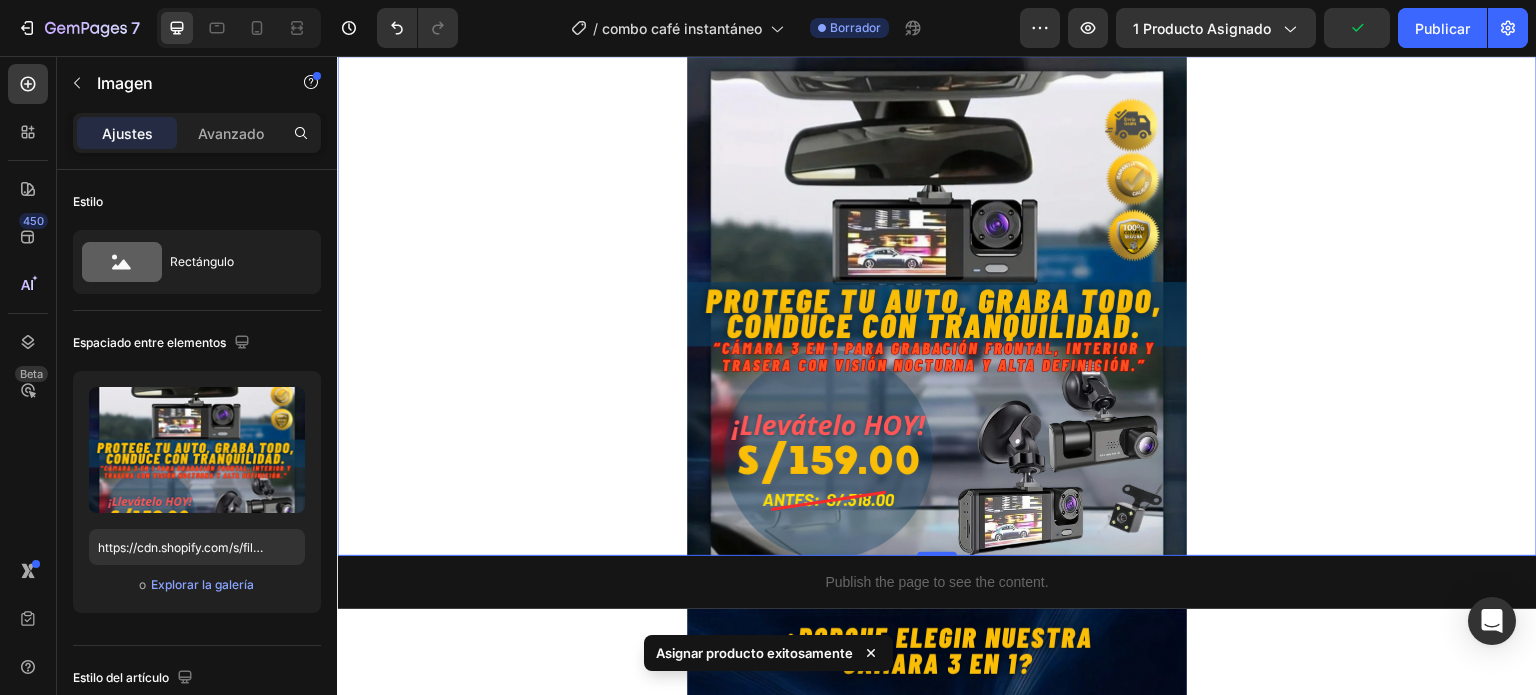 click at bounding box center [937, 306] 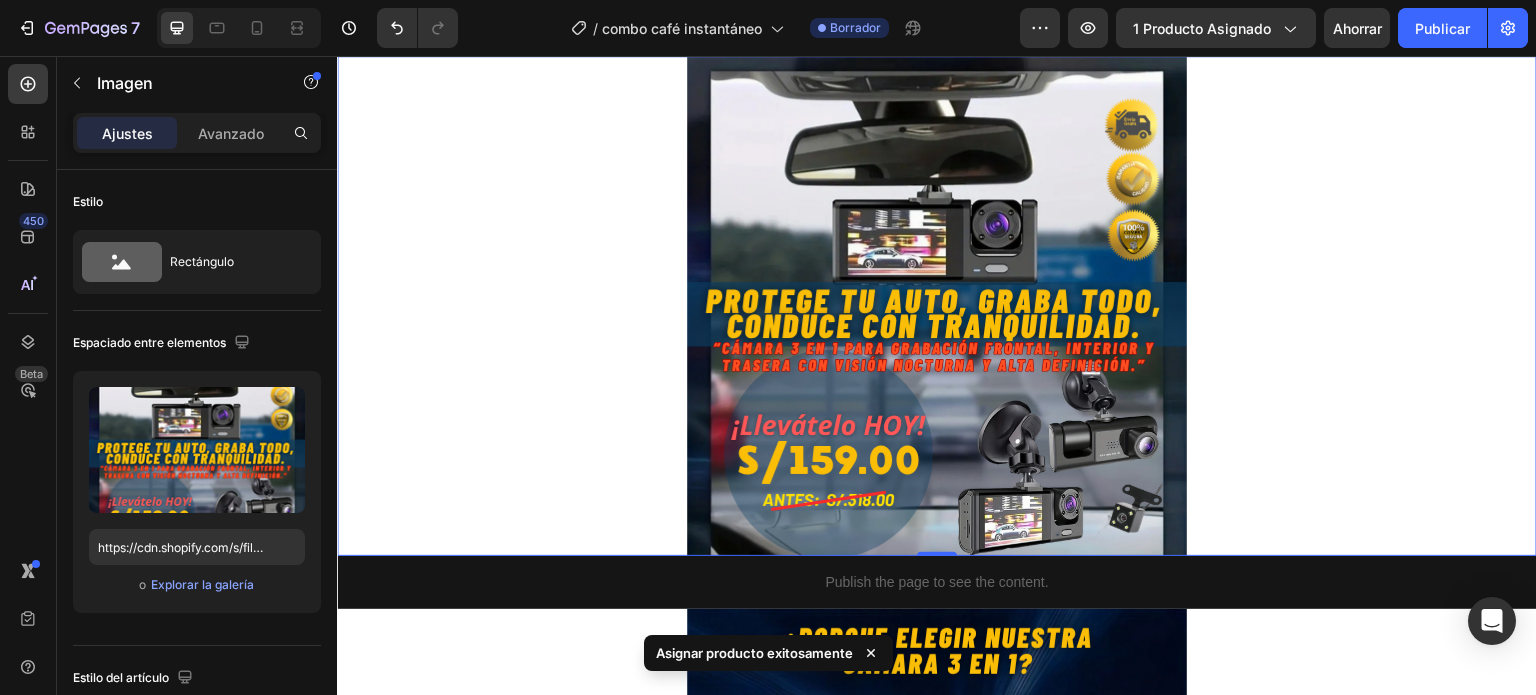 click at bounding box center [937, 306] 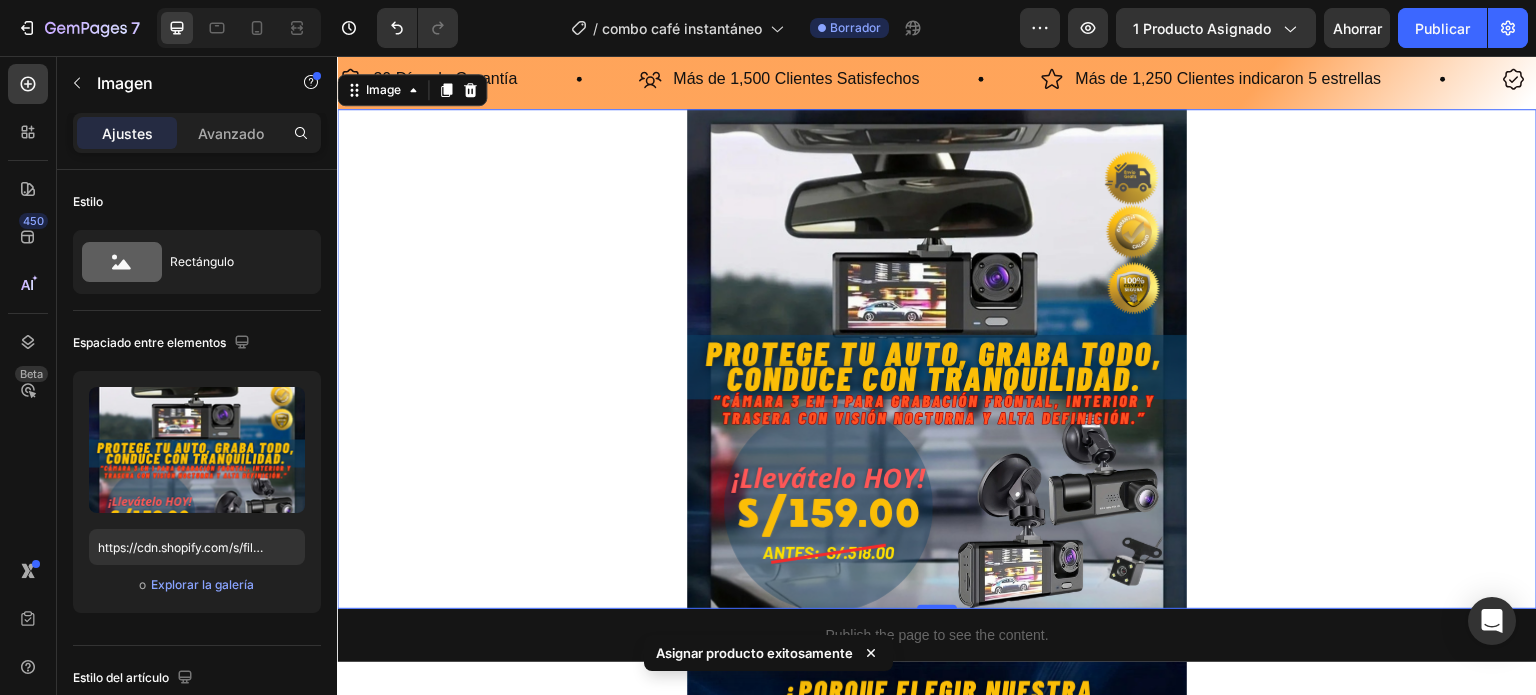 scroll, scrollTop: 0, scrollLeft: 0, axis: both 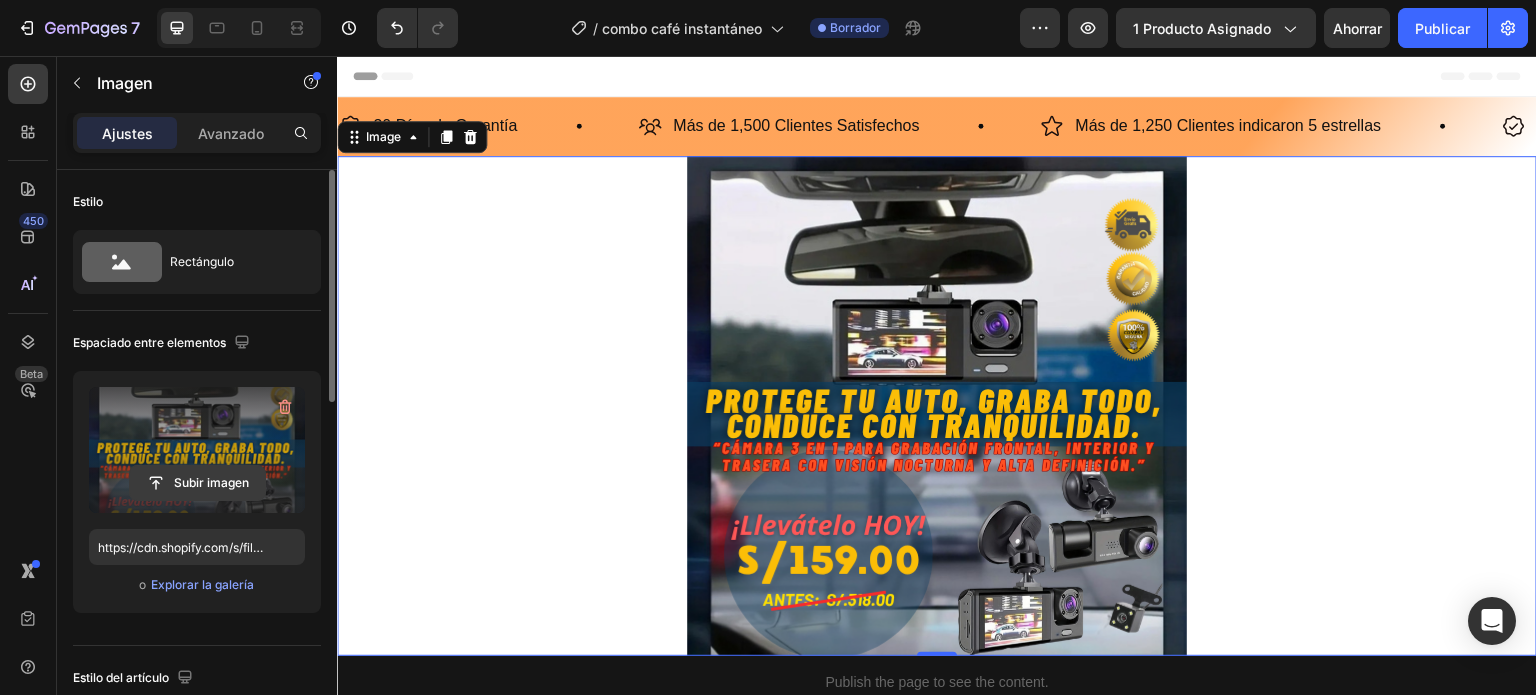 click 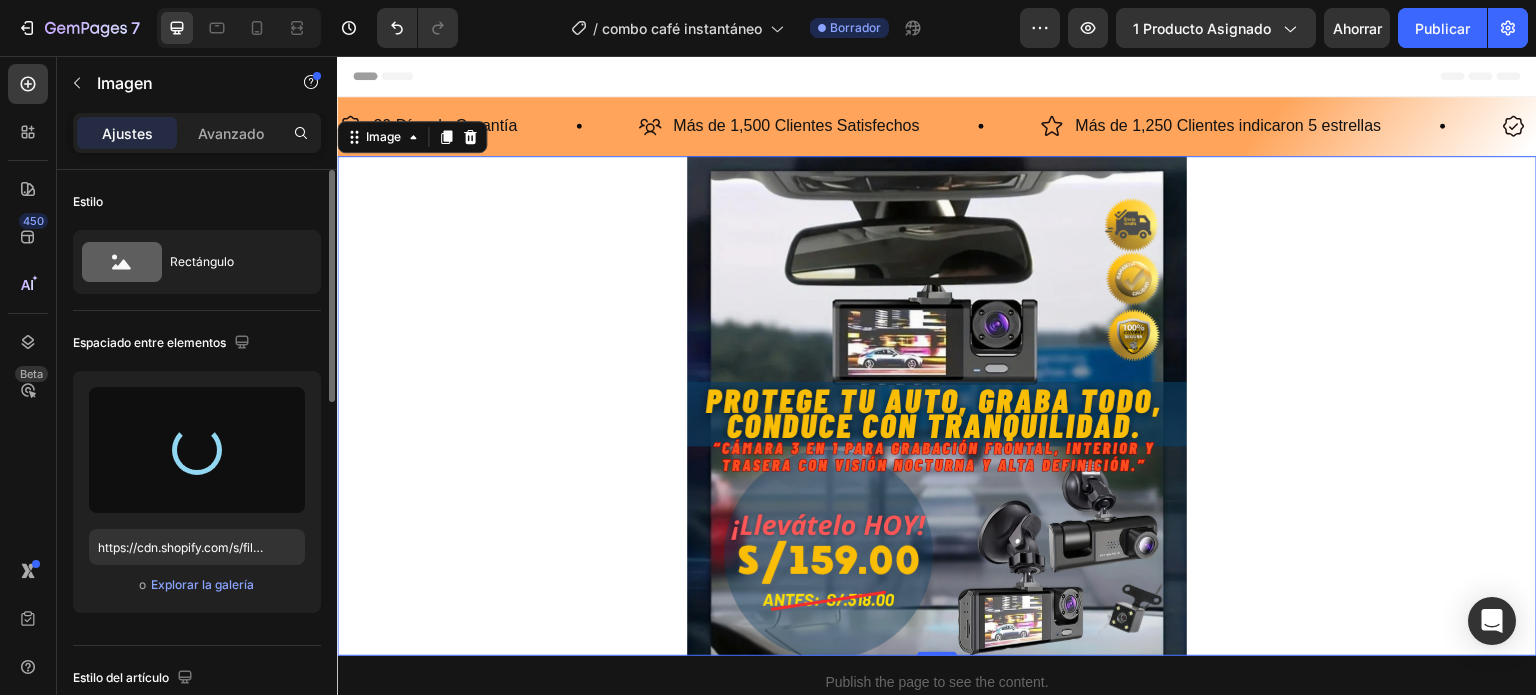 scroll, scrollTop: 200, scrollLeft: 0, axis: vertical 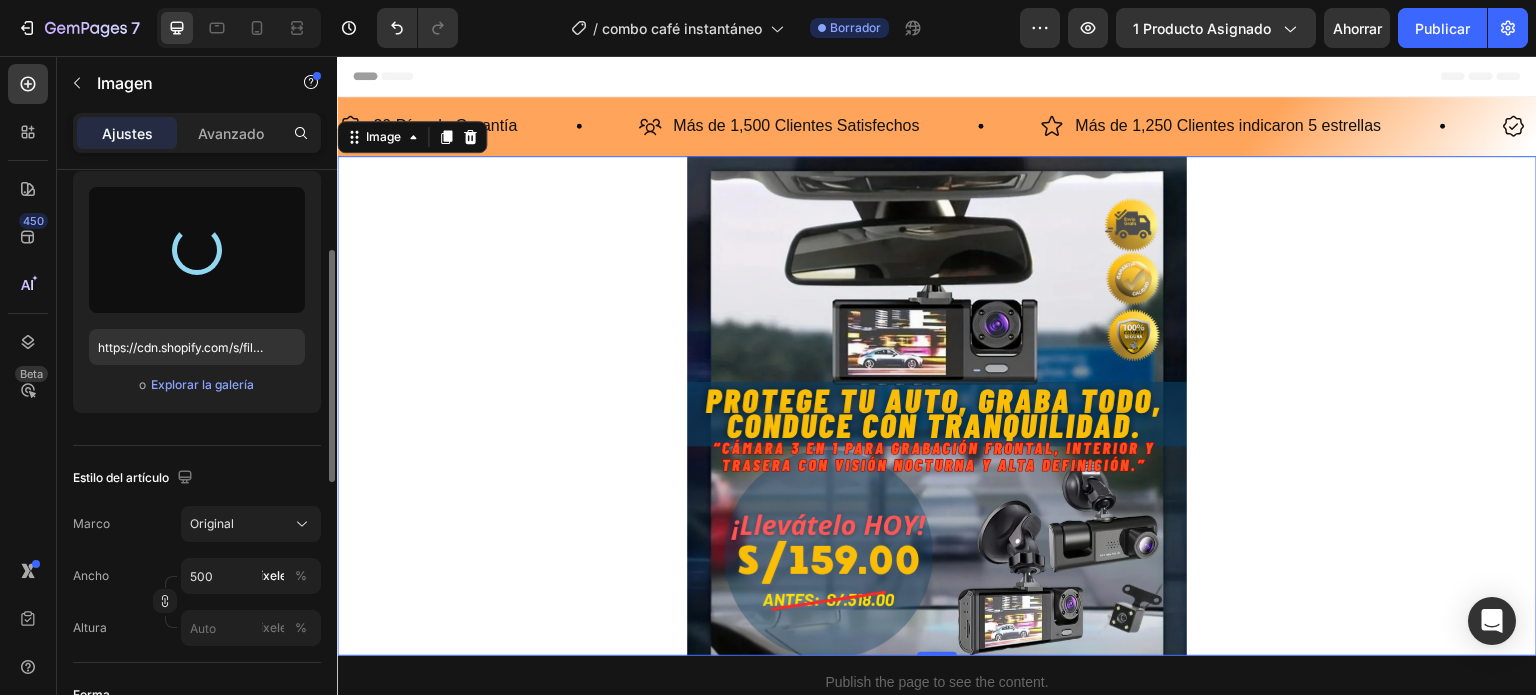 type on "https://cdn.shopify.com/s/files/1/0695/8920/5161/files/gempages_555771683932210419-6a3e1fe7-e8af-4b26-8f8f-f6018aad2c13.png" 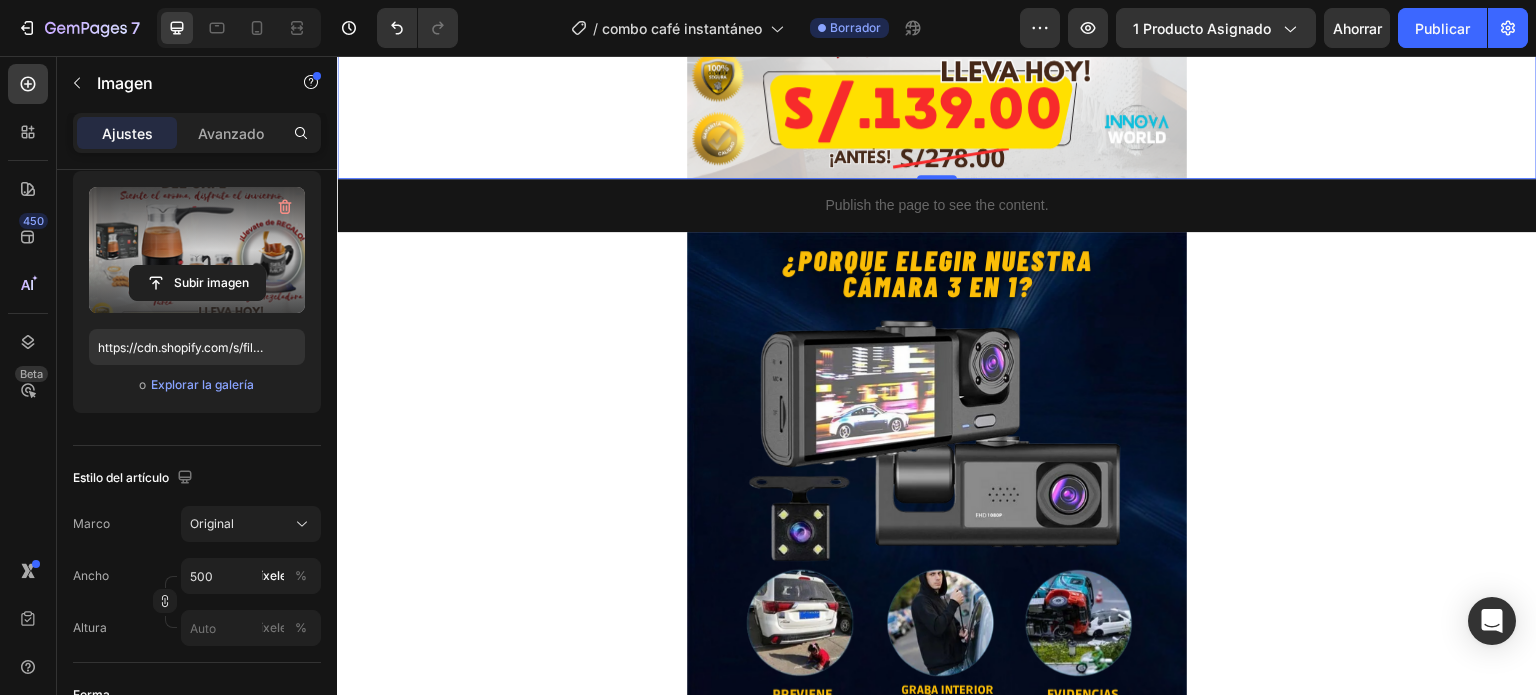 scroll, scrollTop: 500, scrollLeft: 0, axis: vertical 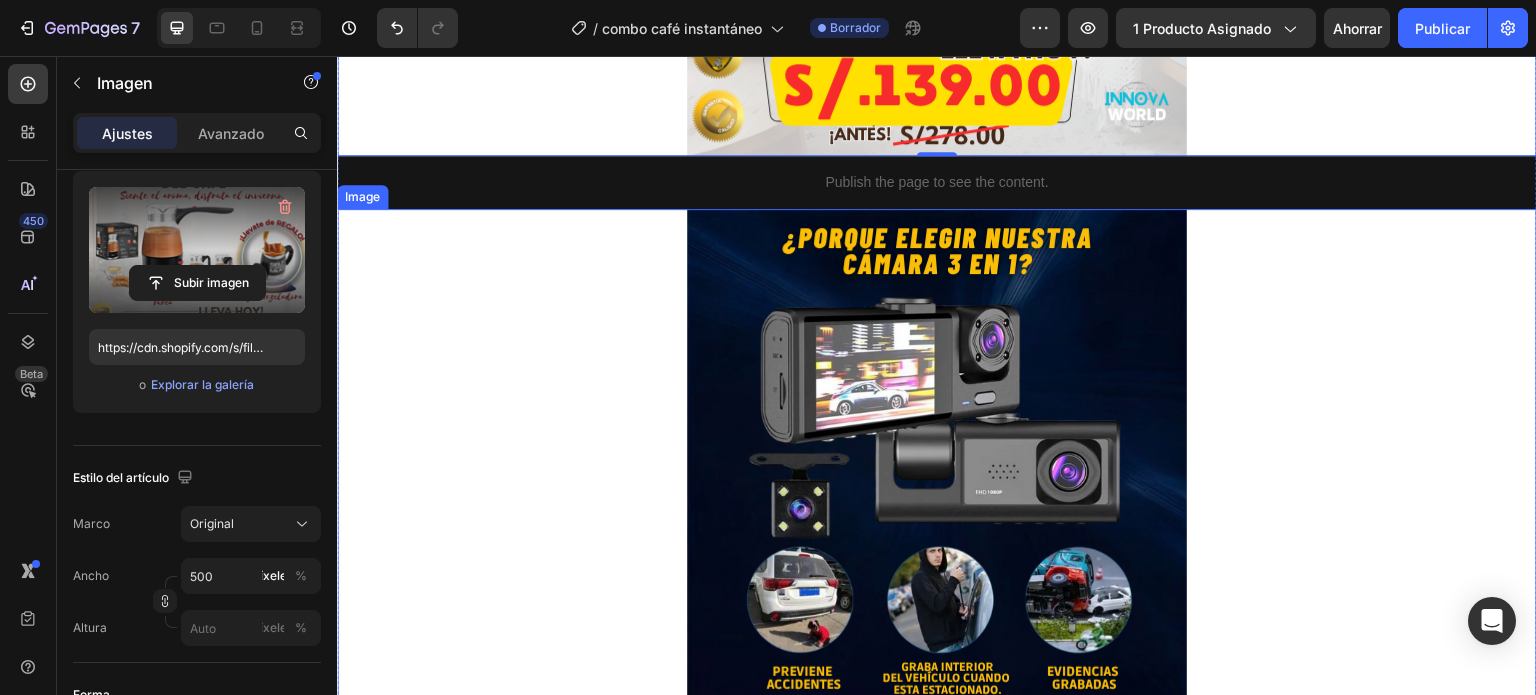 click at bounding box center (937, 459) 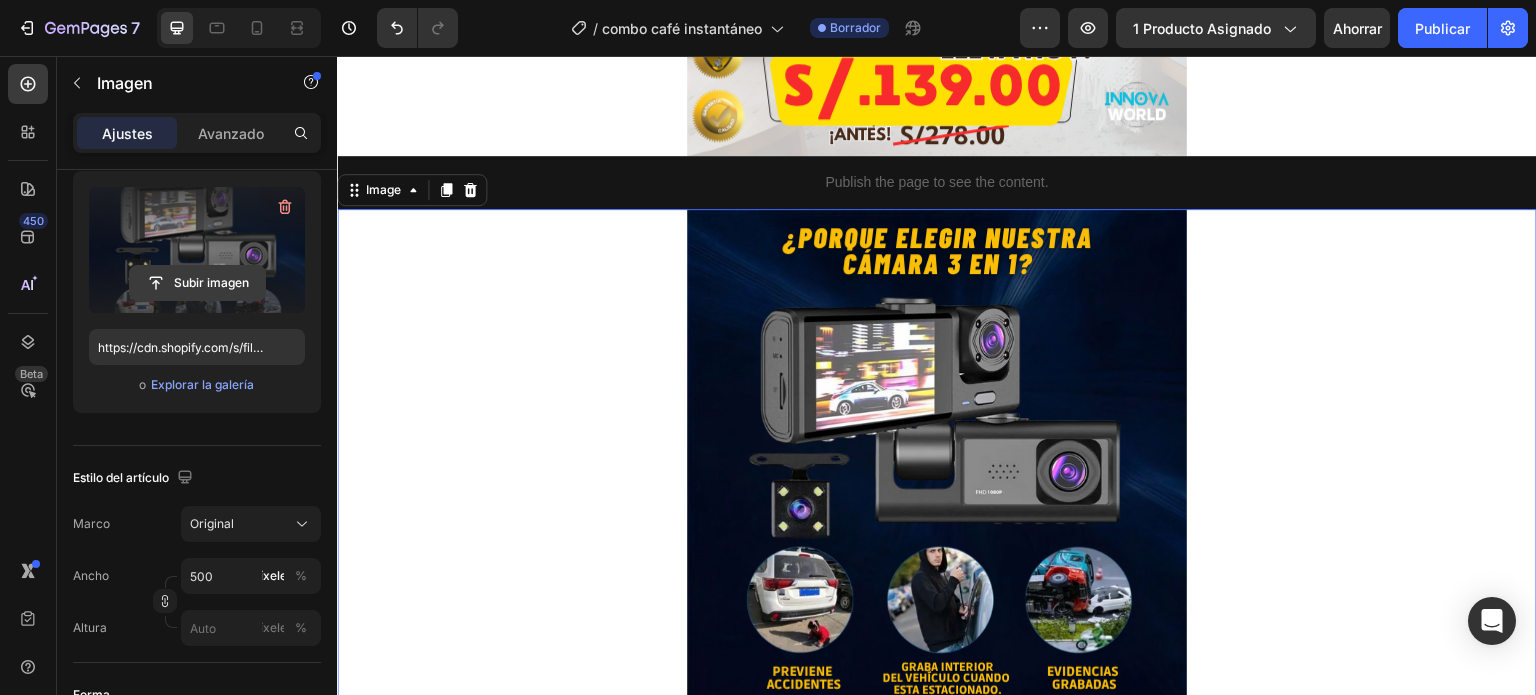 click 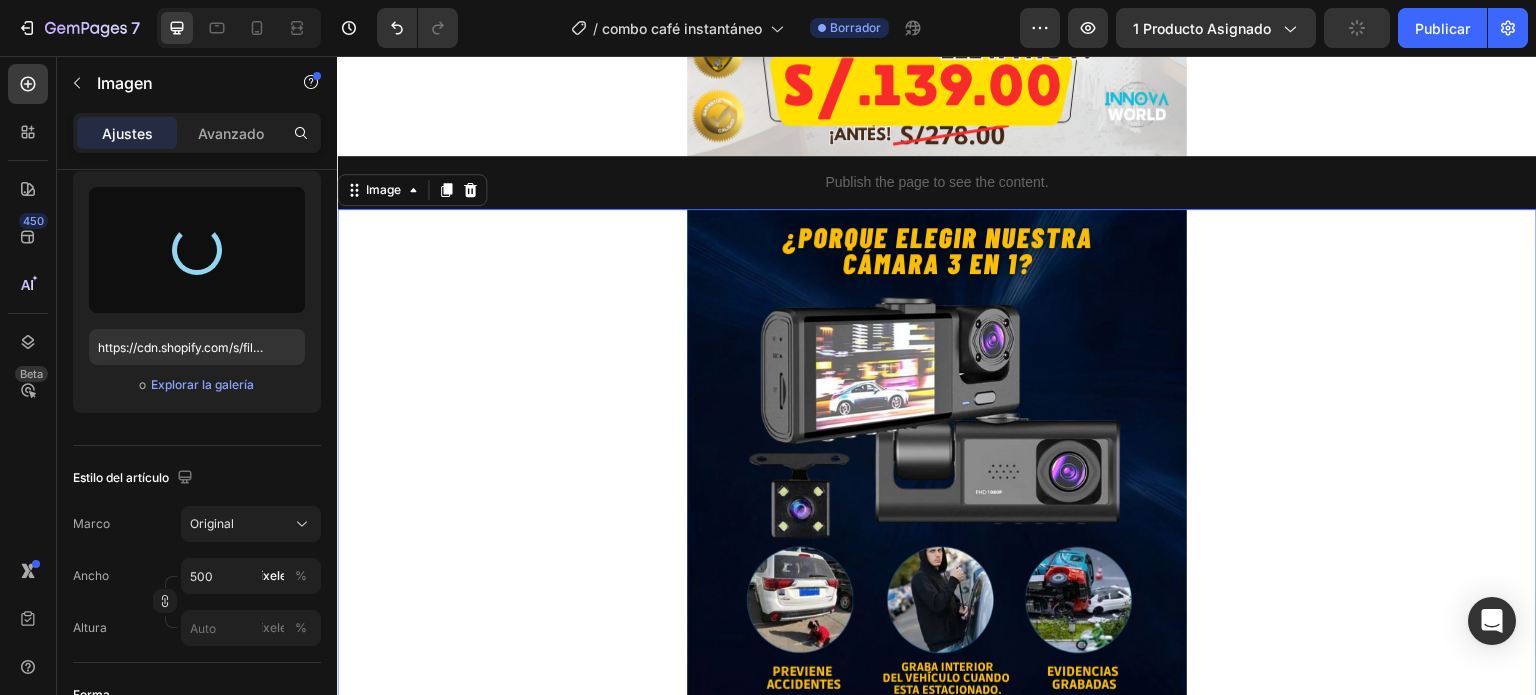 type on "https://cdn.shopify.com/s/files/1/0695/8920/5161/files/gempages_555771683932210419-26fa81a4-9ca4-4eba-ac24-fb3345a645eb.png" 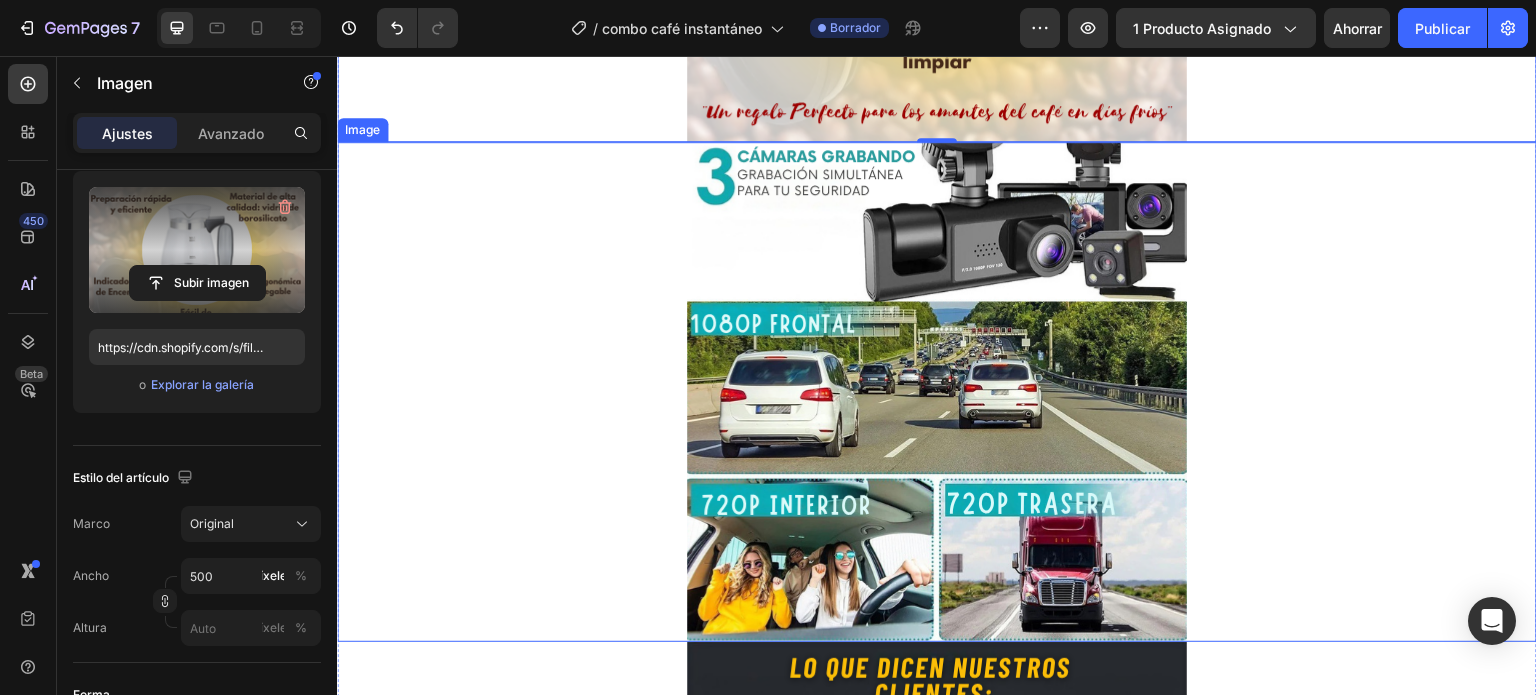 scroll, scrollTop: 1100, scrollLeft: 0, axis: vertical 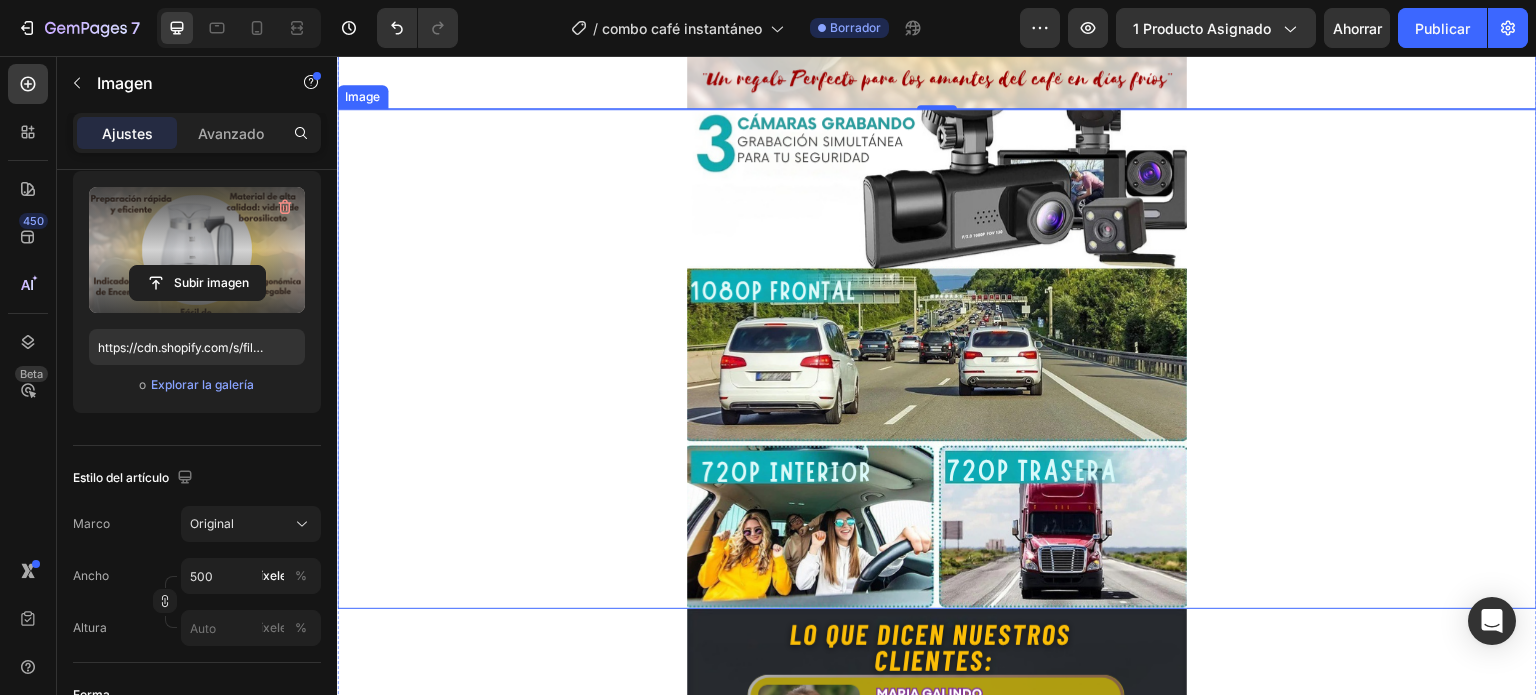 click at bounding box center [937, 359] 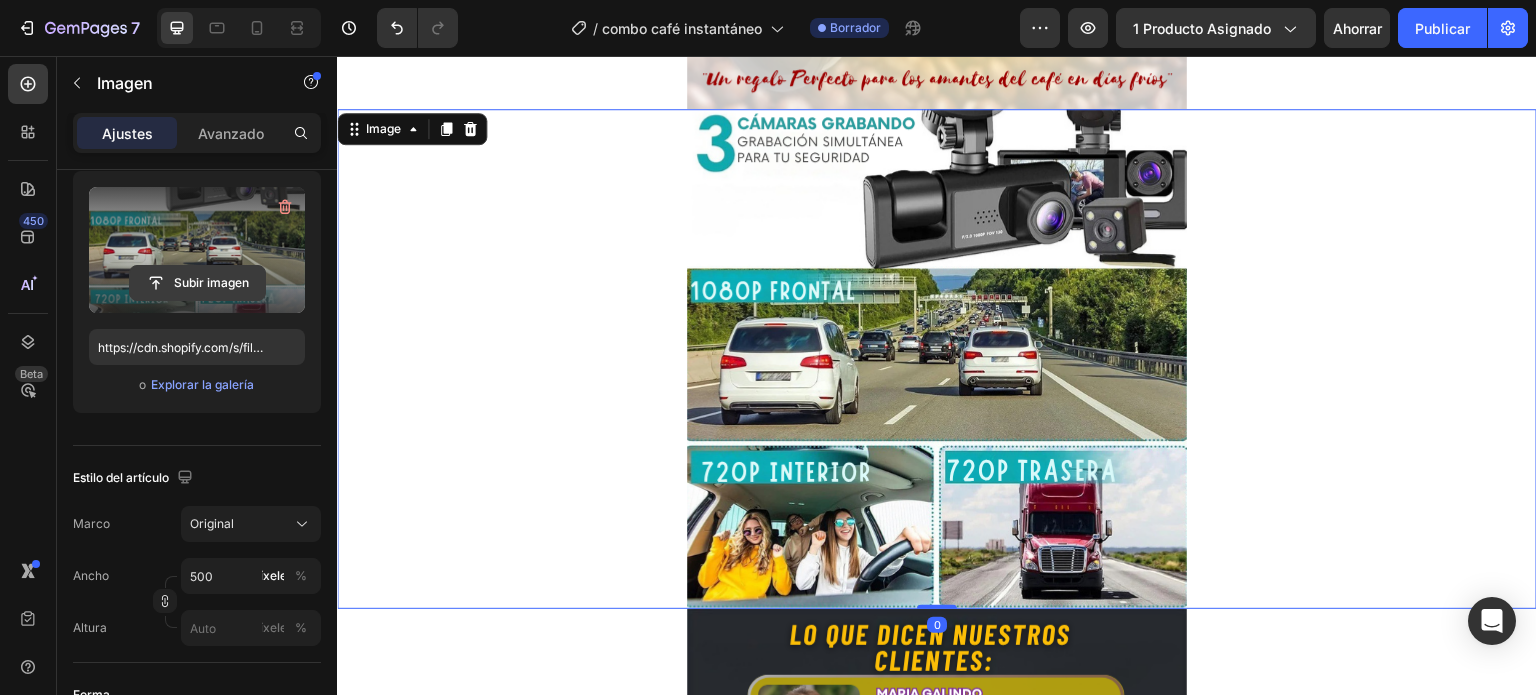 click 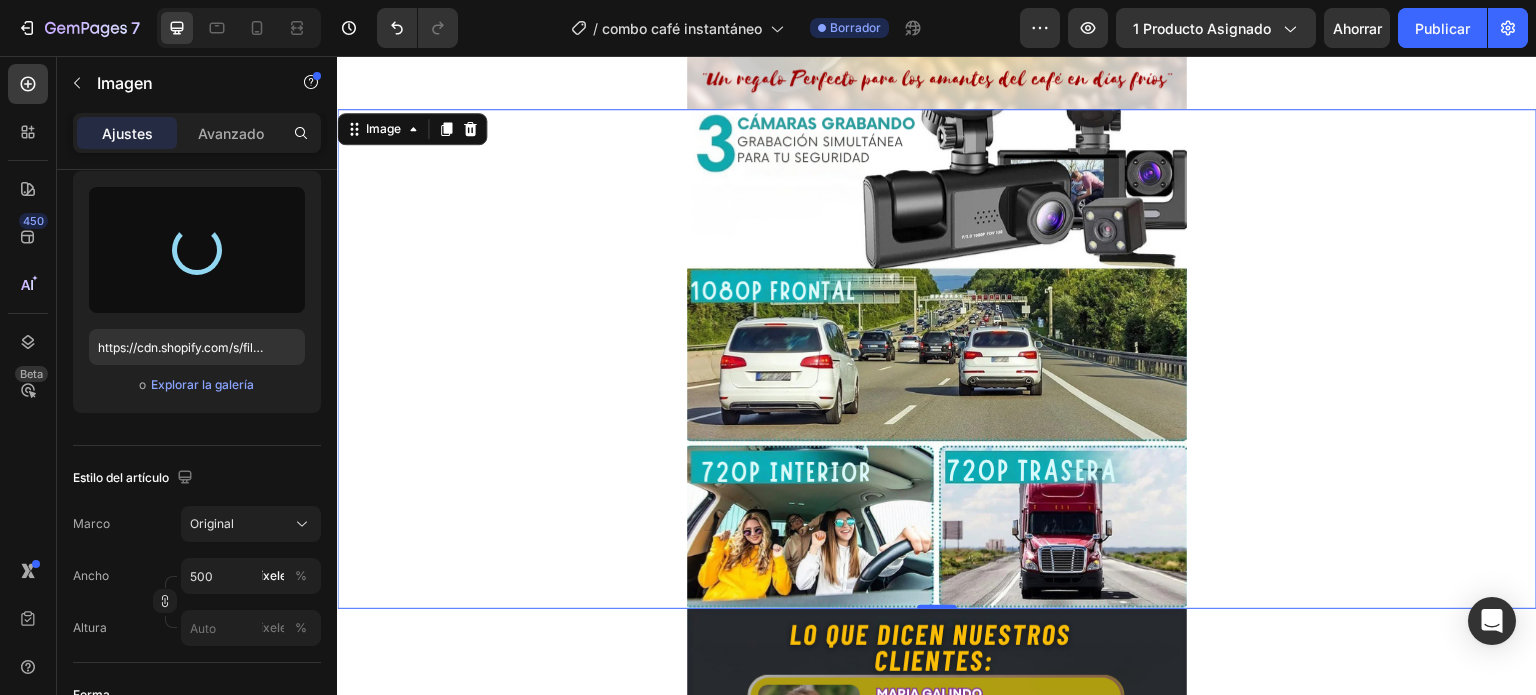 type on "https://cdn.shopify.com/s/files/1/0695/8920/5161/files/gempages_555771683932210419-5f8cb2ac-b422-4bbc-b3f7-87215da1c3c5.png" 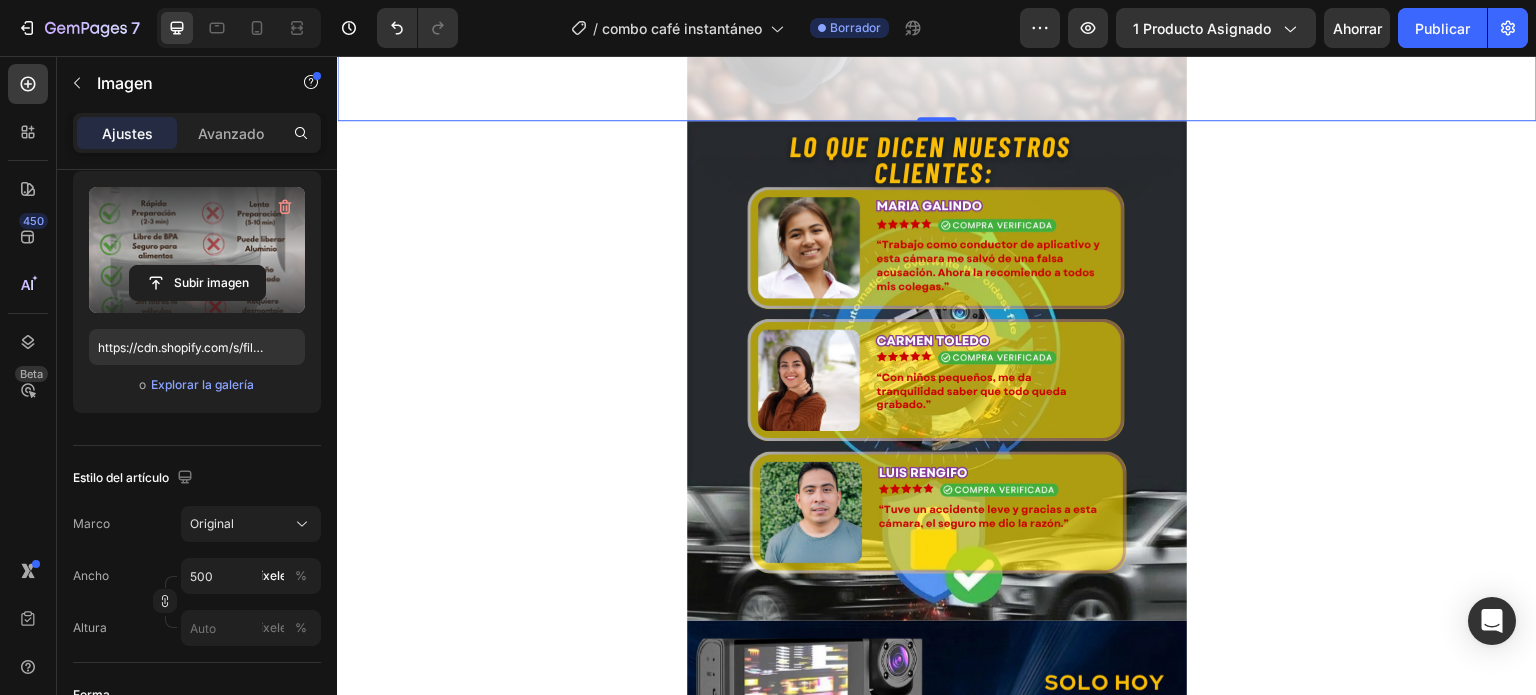 scroll, scrollTop: 1600, scrollLeft: 0, axis: vertical 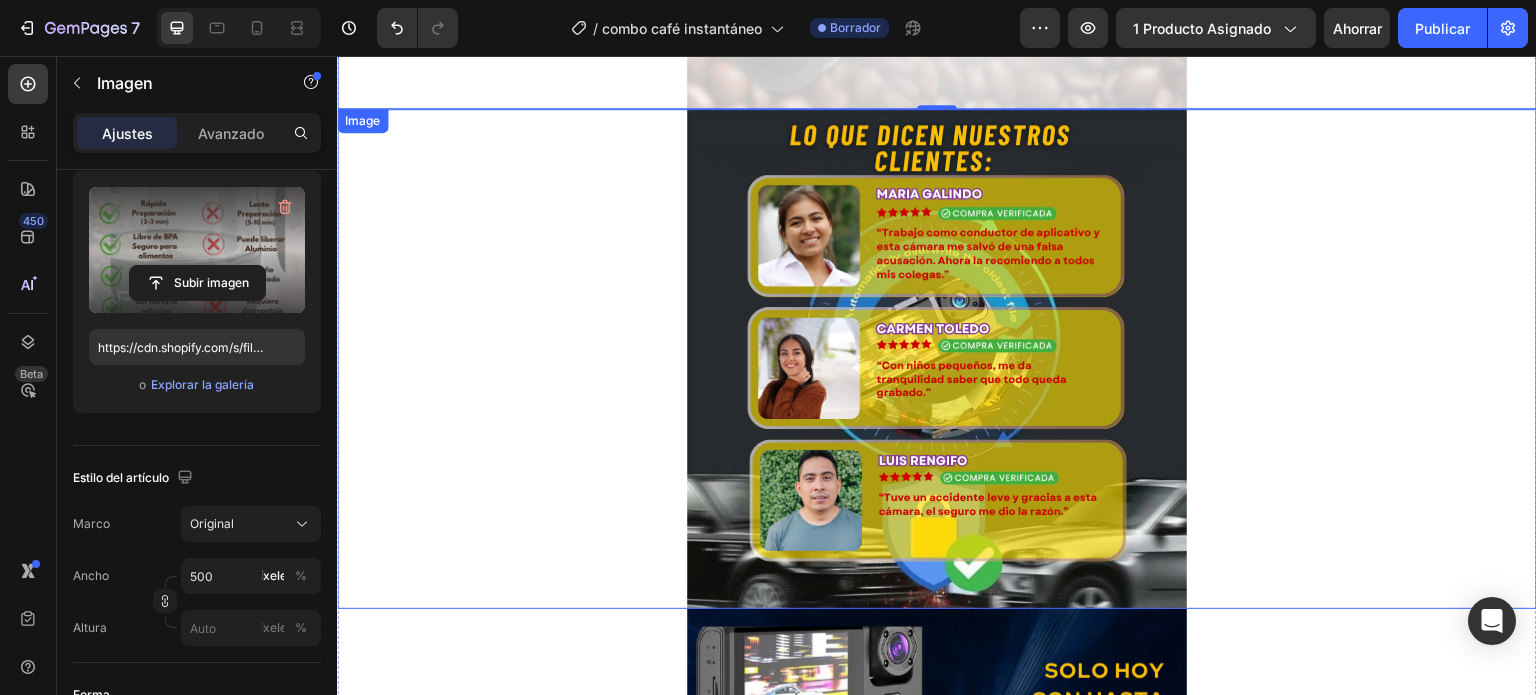 click at bounding box center (937, 359) 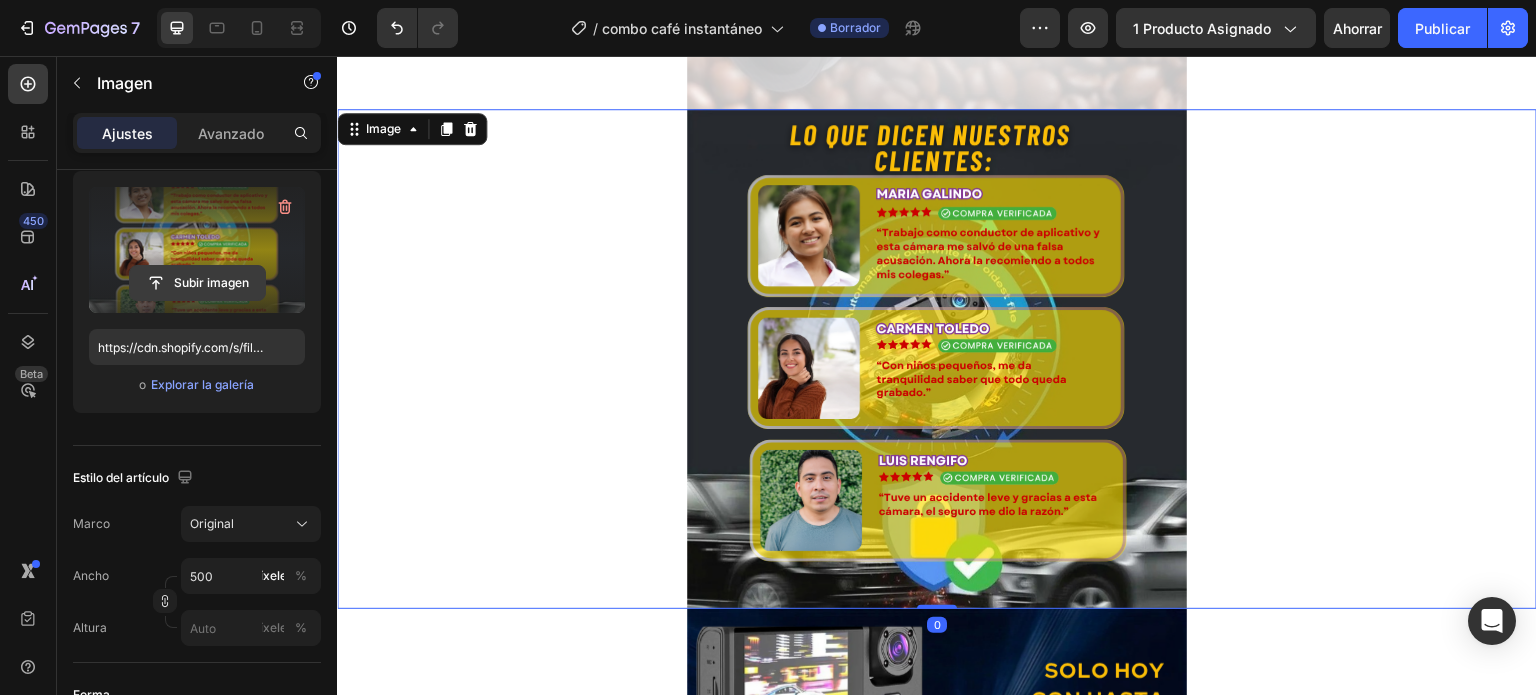 click 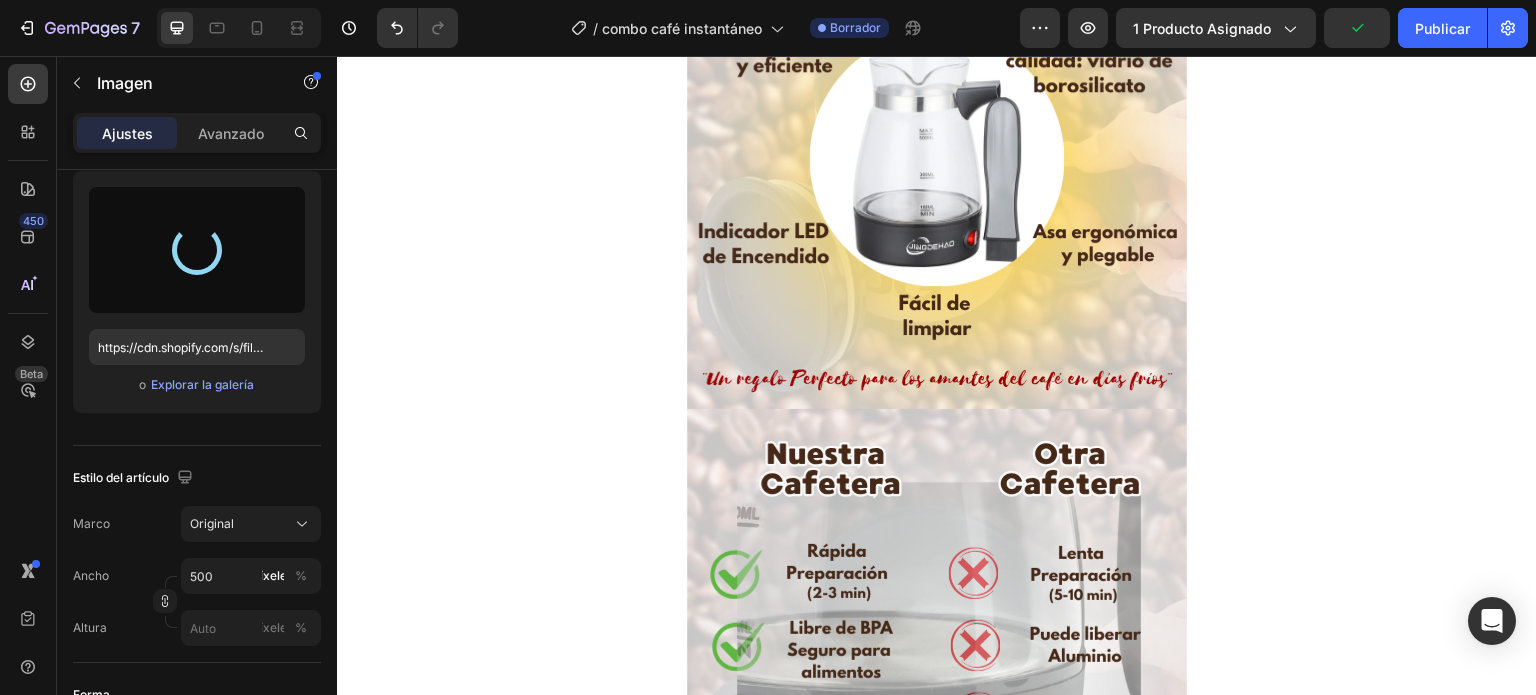 type on "https://cdn.shopify.com/s/files/1/0695/8920/5161/files/gempages_555771683932210419-66a14cb7-0ad0-4e72-81ae-4894ce808615.png" 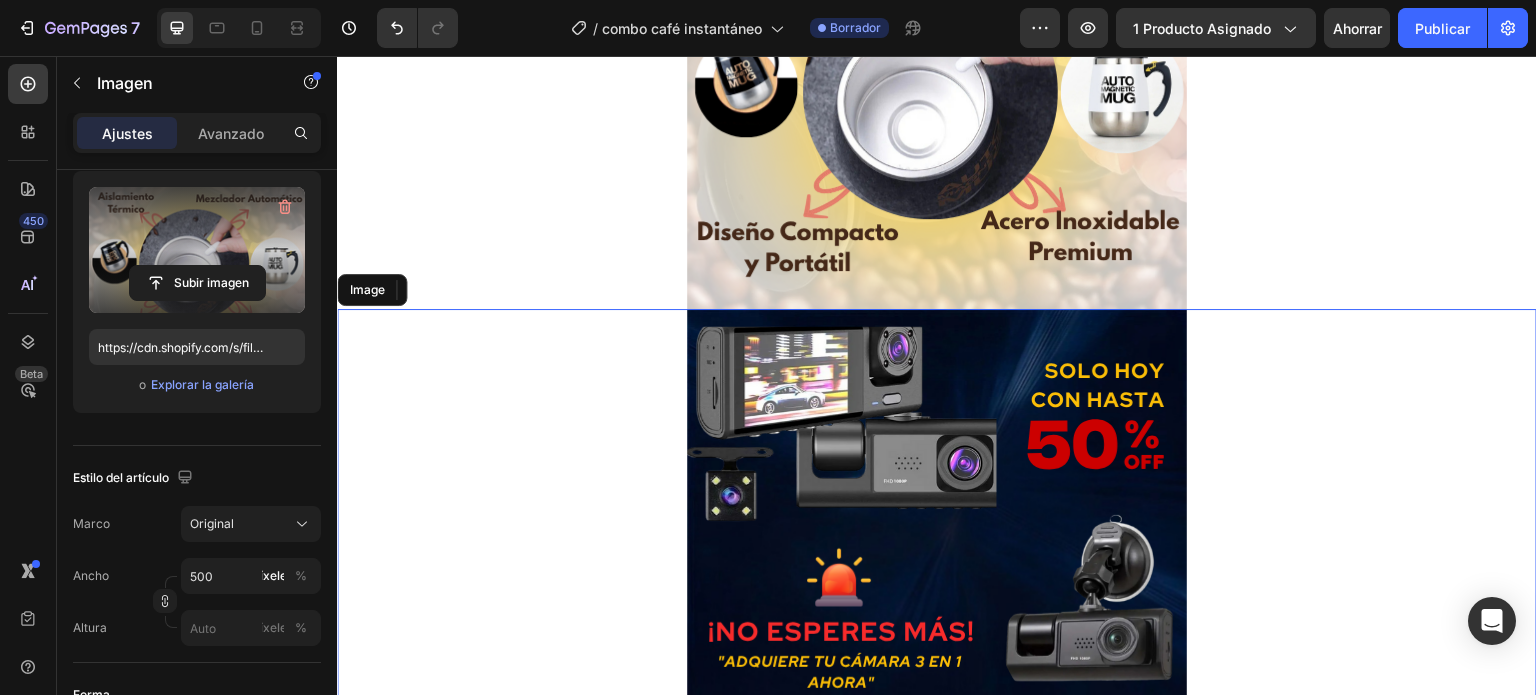 click at bounding box center (937, 559) 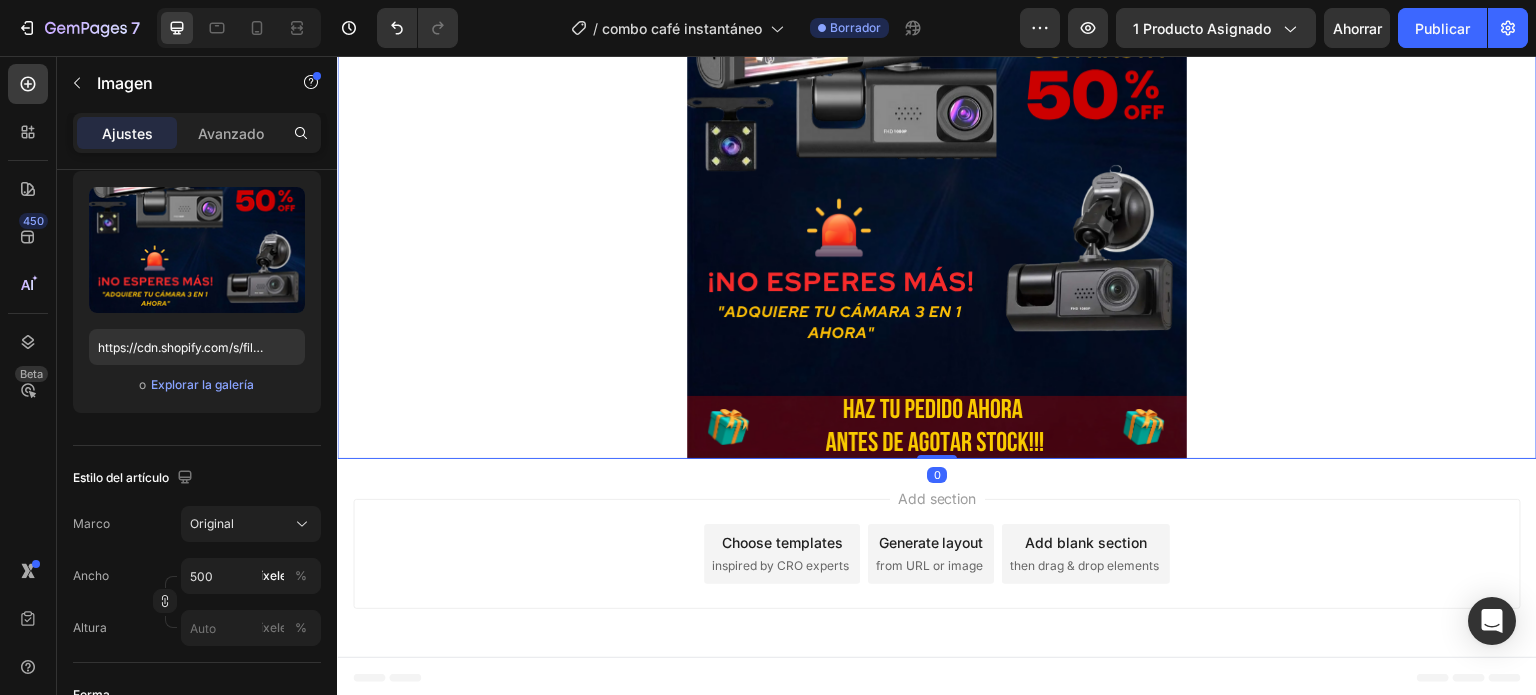 scroll, scrollTop: 2252, scrollLeft: 0, axis: vertical 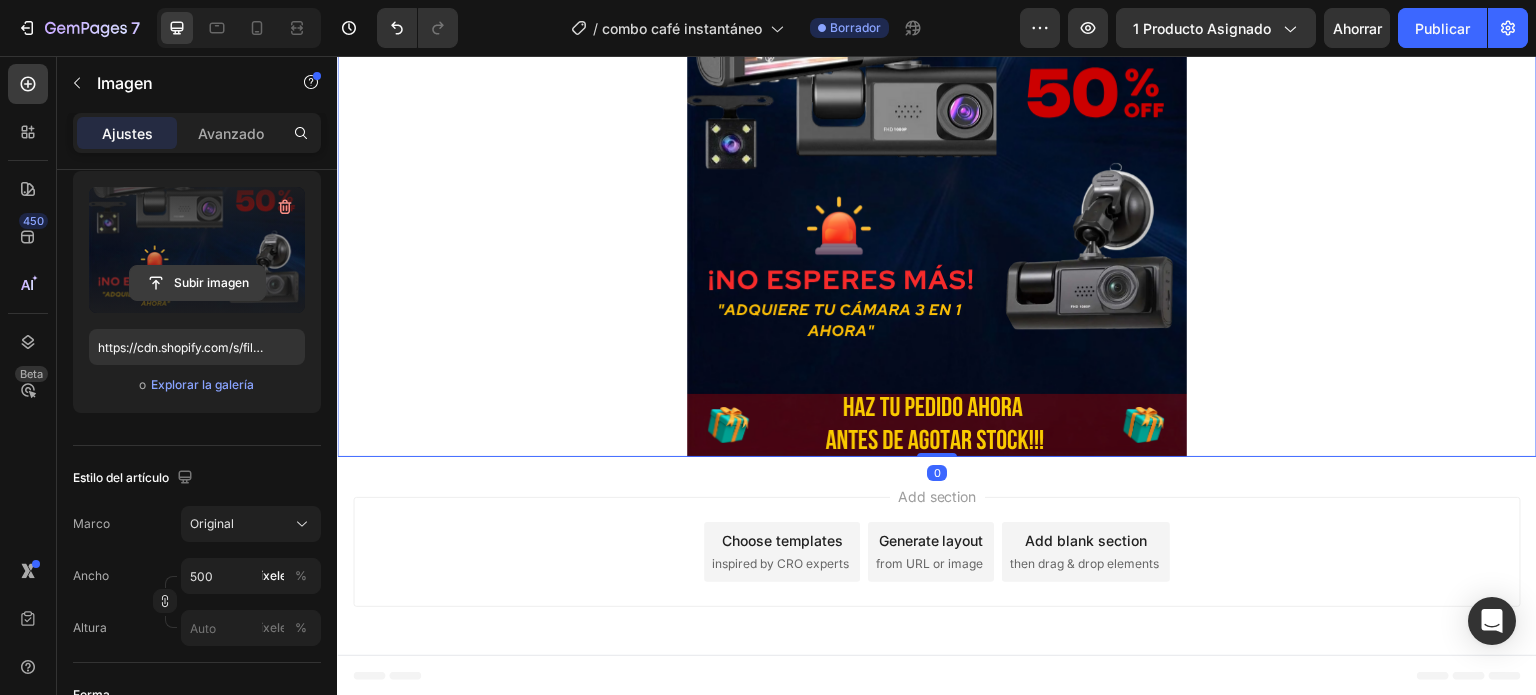click 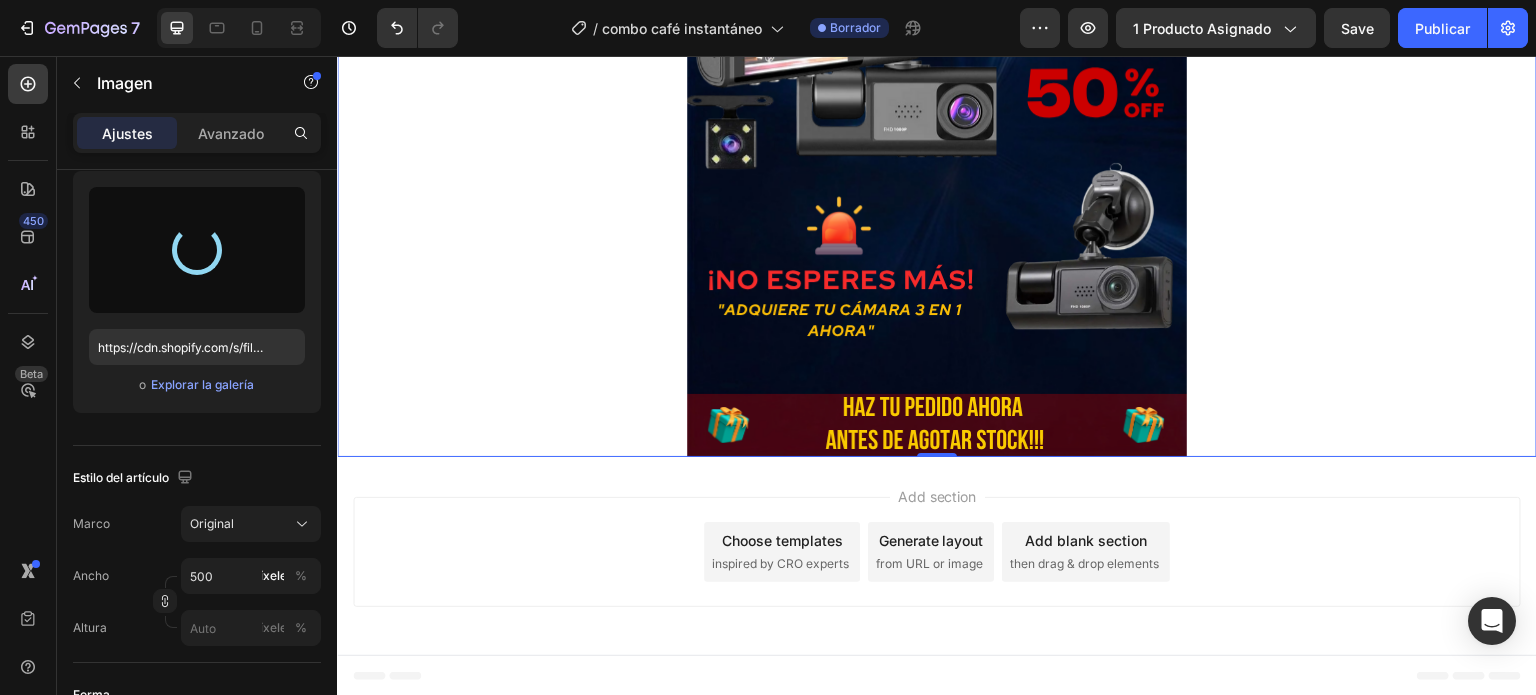 type on "https://cdn.shopify.com/s/files/1/0695/8920/5161/files/gempages_555771683932210419-0924a3dc-89cd-4bcb-8be2-decedb26c538.png" 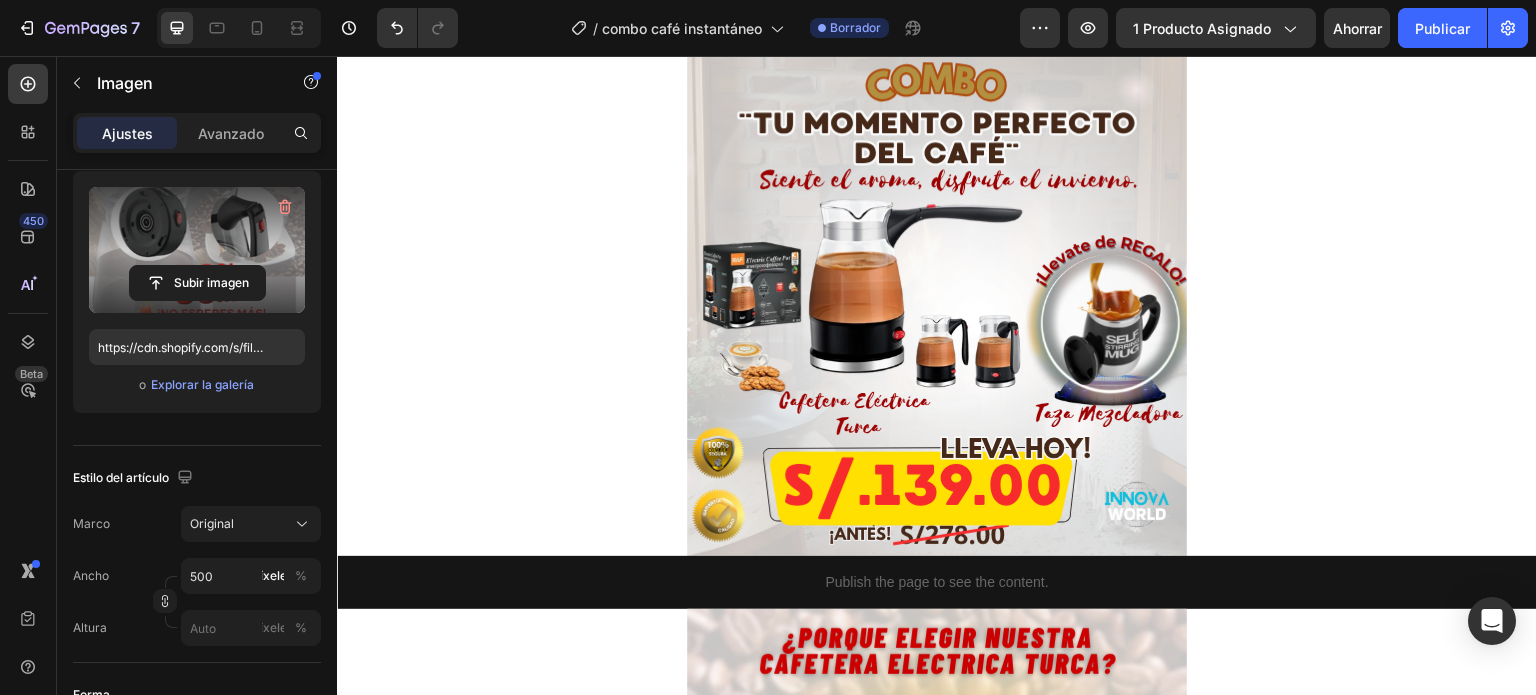 scroll, scrollTop: 0, scrollLeft: 0, axis: both 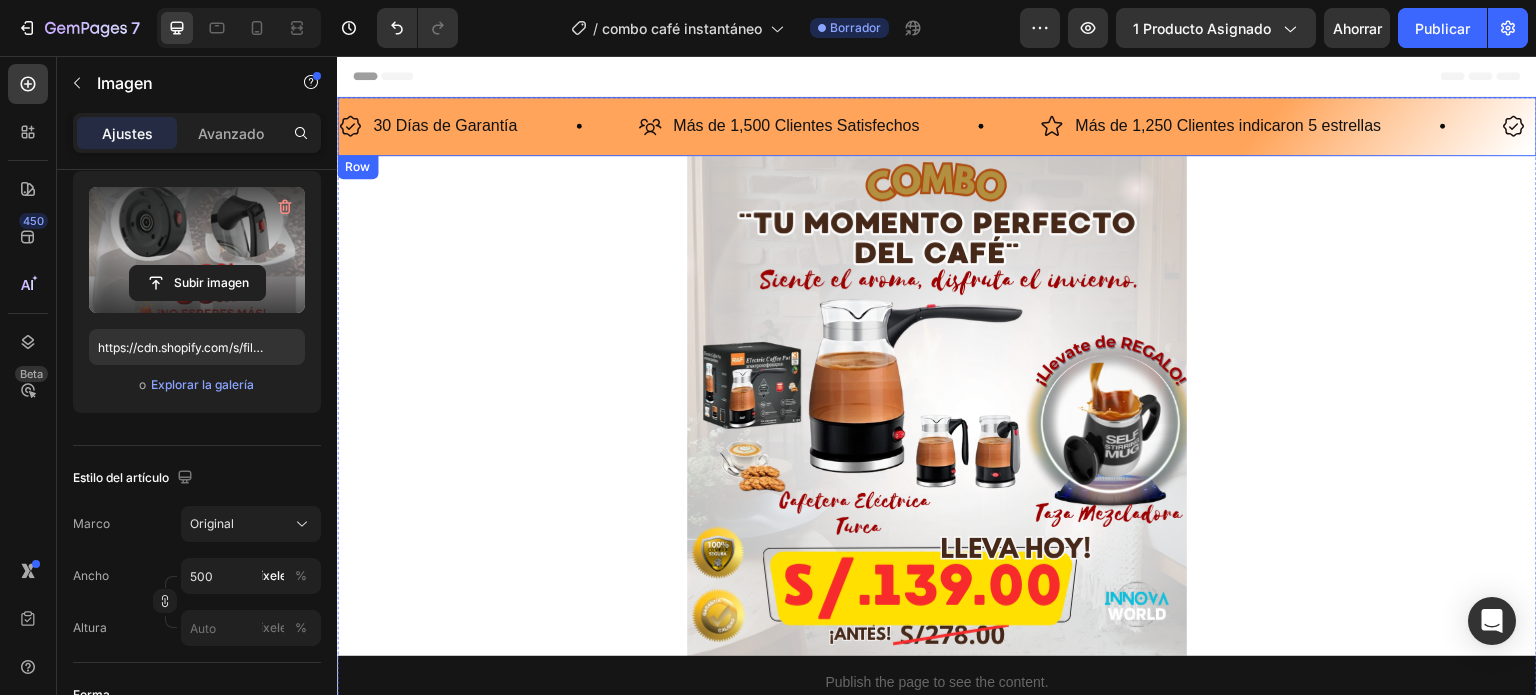 click on "30 Días de Garantía Item List
Más de 1,500 Clientes Satisfechos Item List
Más de 1,250 Clientes indicaron 5 estrellas Item List
30 Días de Garantía Item List
Más de 1,500 Clientes Satisfechos Item List
Más de 1,250 Clientes indicaron 5 estrellas Item List
30 Días de Garantía Item List
Más de 1,500 Clientes Satisfechos Item List
Más de 1,250 Clientes indicaron 5 estrellas Item List
30 Días de Garantía Item List
Más de 1,500 Clientes Satisfechos Item List
Más de 1,250 Clientes indicaron 5 estrellas Item List
30 Días de Garantía Item List
Item List
Row" at bounding box center (937, 126) 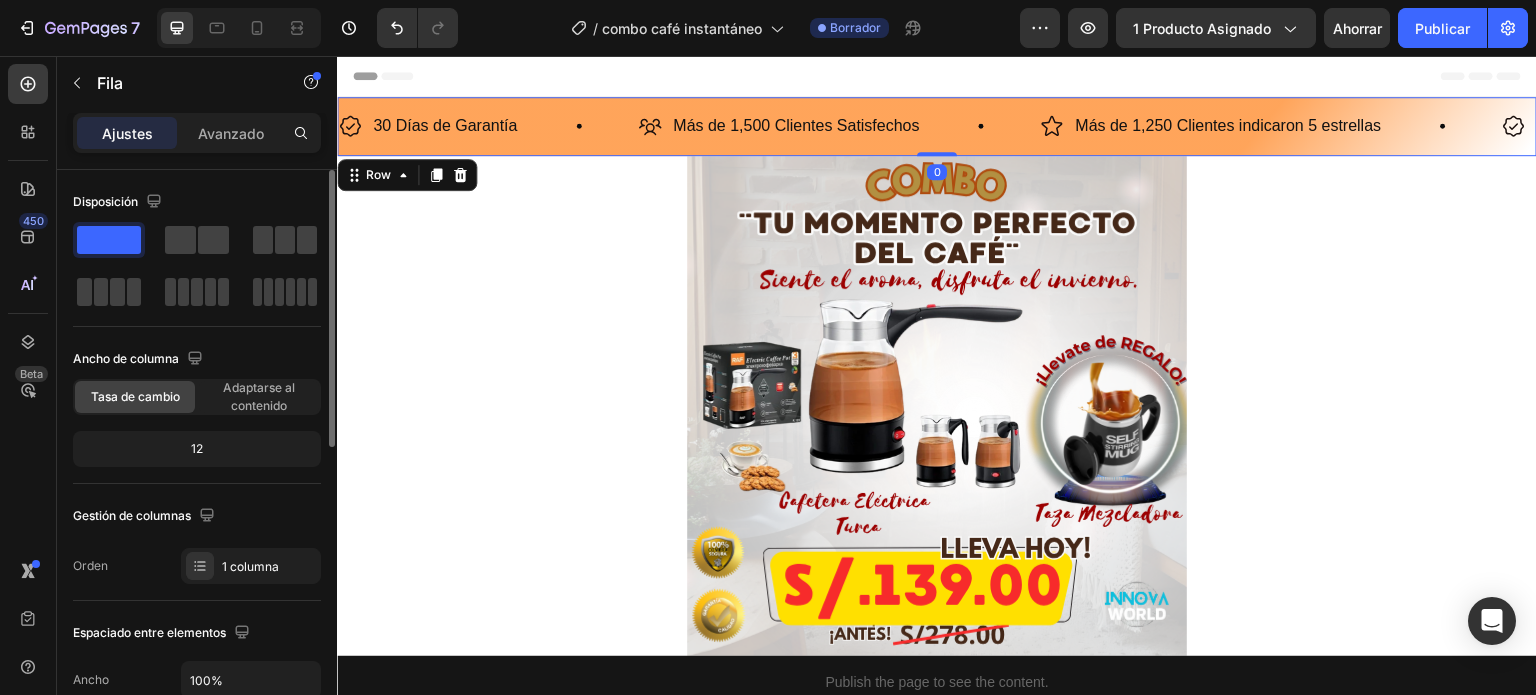 scroll, scrollTop: 300, scrollLeft: 0, axis: vertical 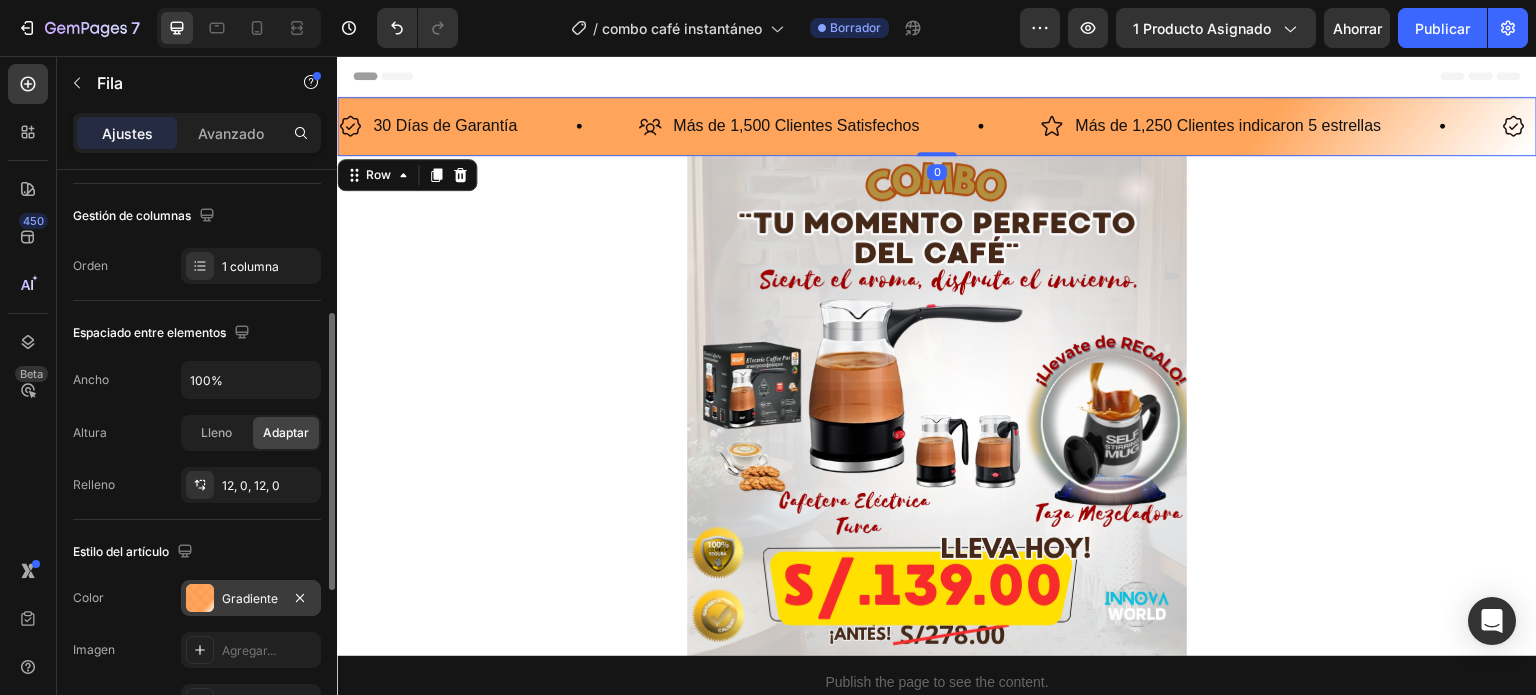 click at bounding box center [200, 598] 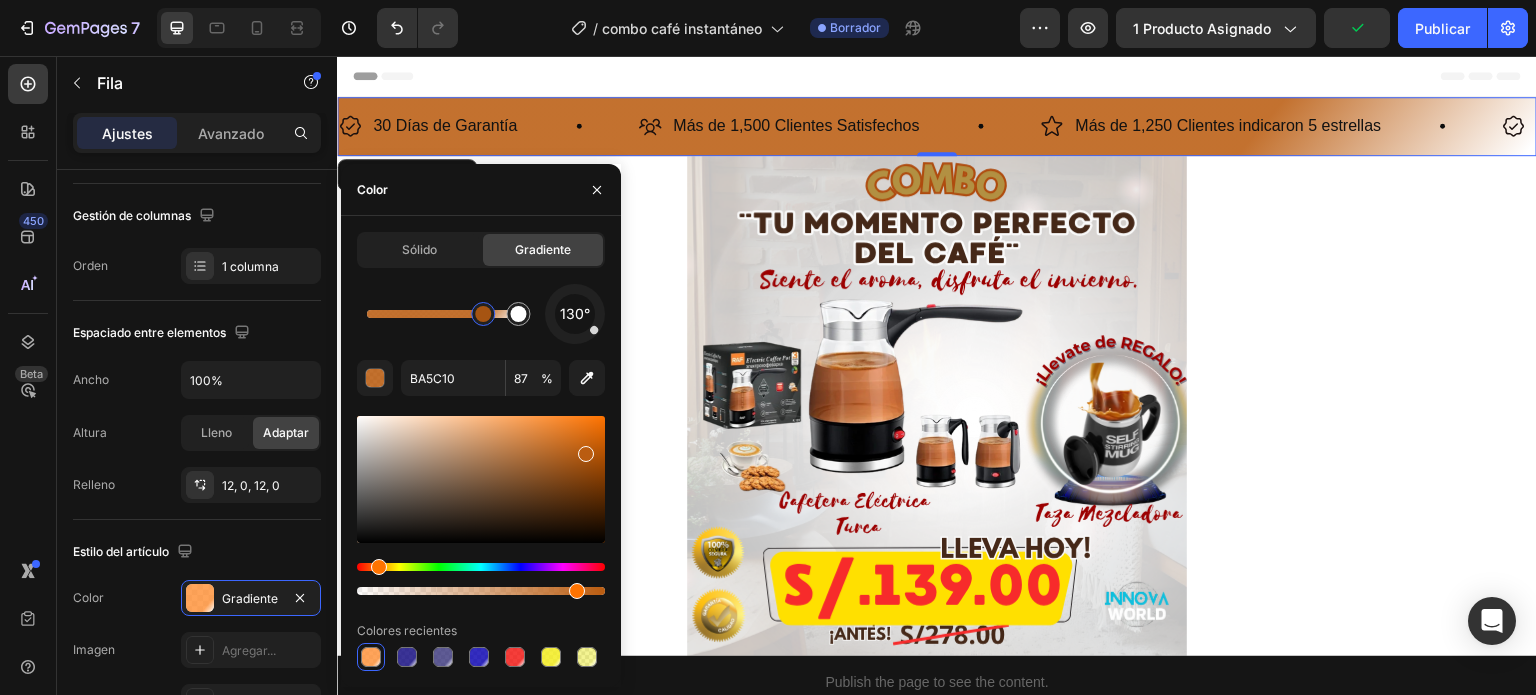 type on "BC5E10" 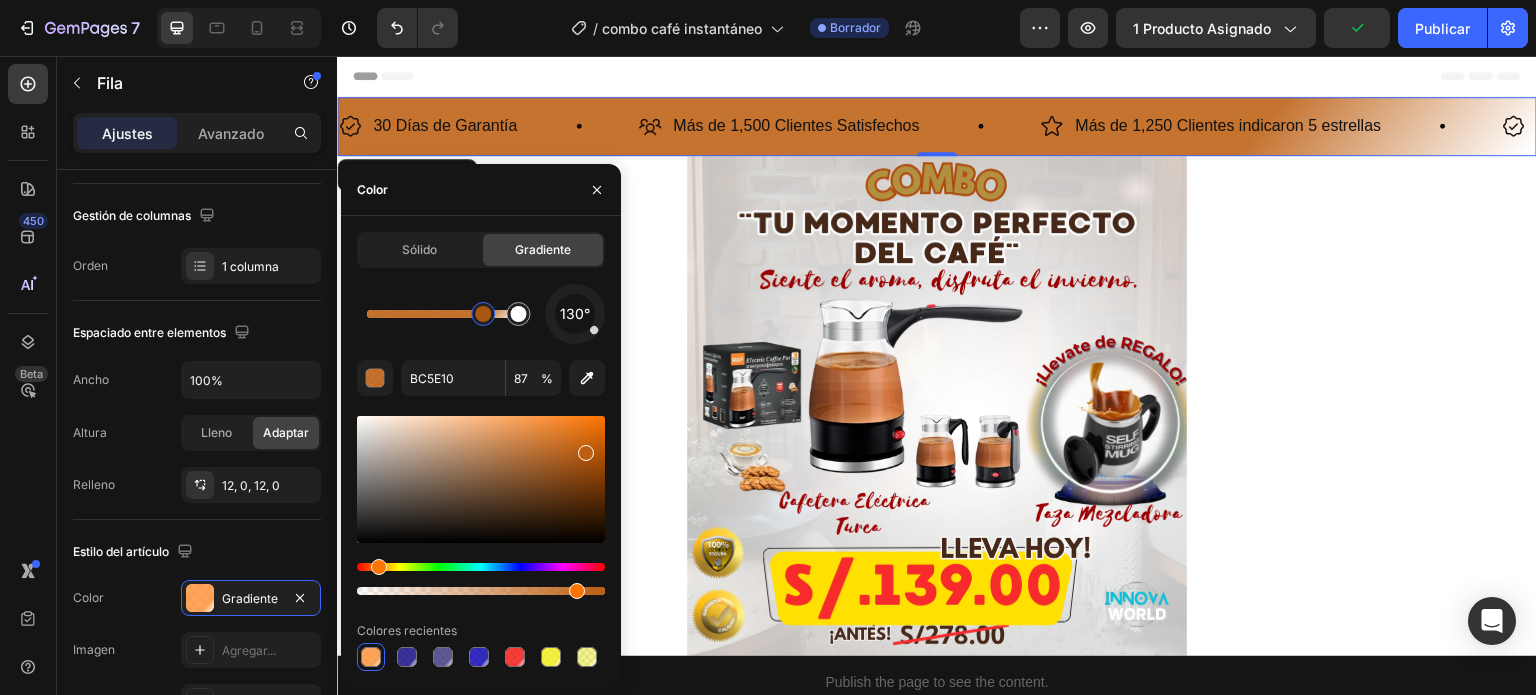 drag, startPoint x: 546, startPoint y: 427, endPoint x: 584, endPoint y: 448, distance: 43.416588 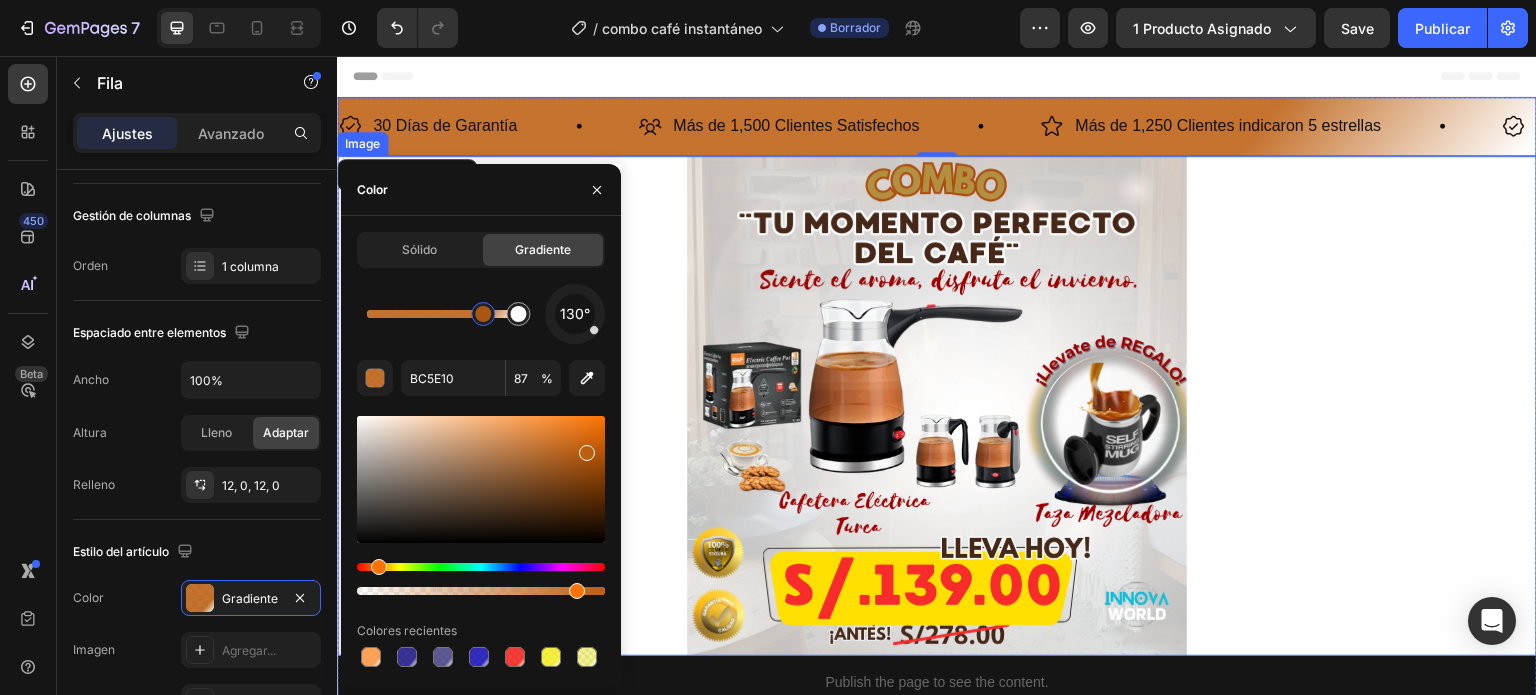 click at bounding box center [937, 406] 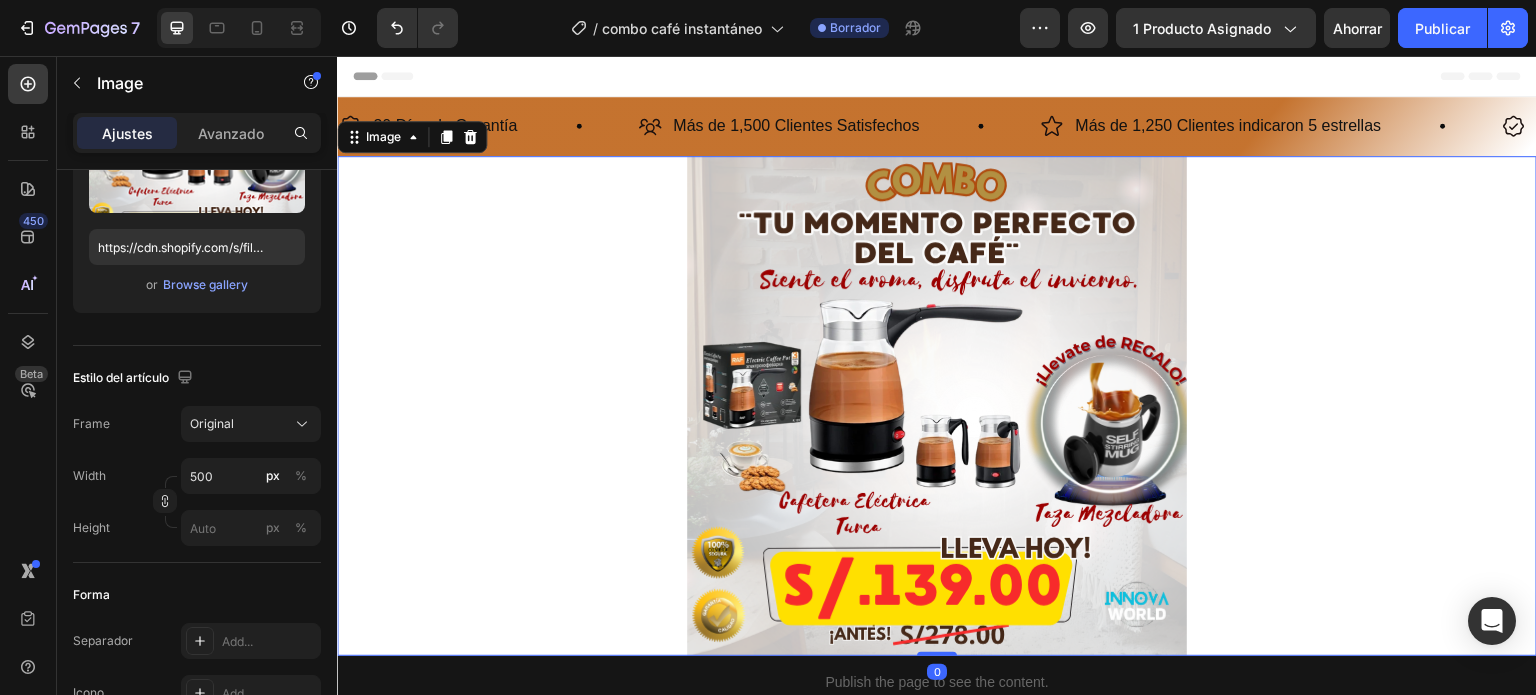 scroll, scrollTop: 0, scrollLeft: 0, axis: both 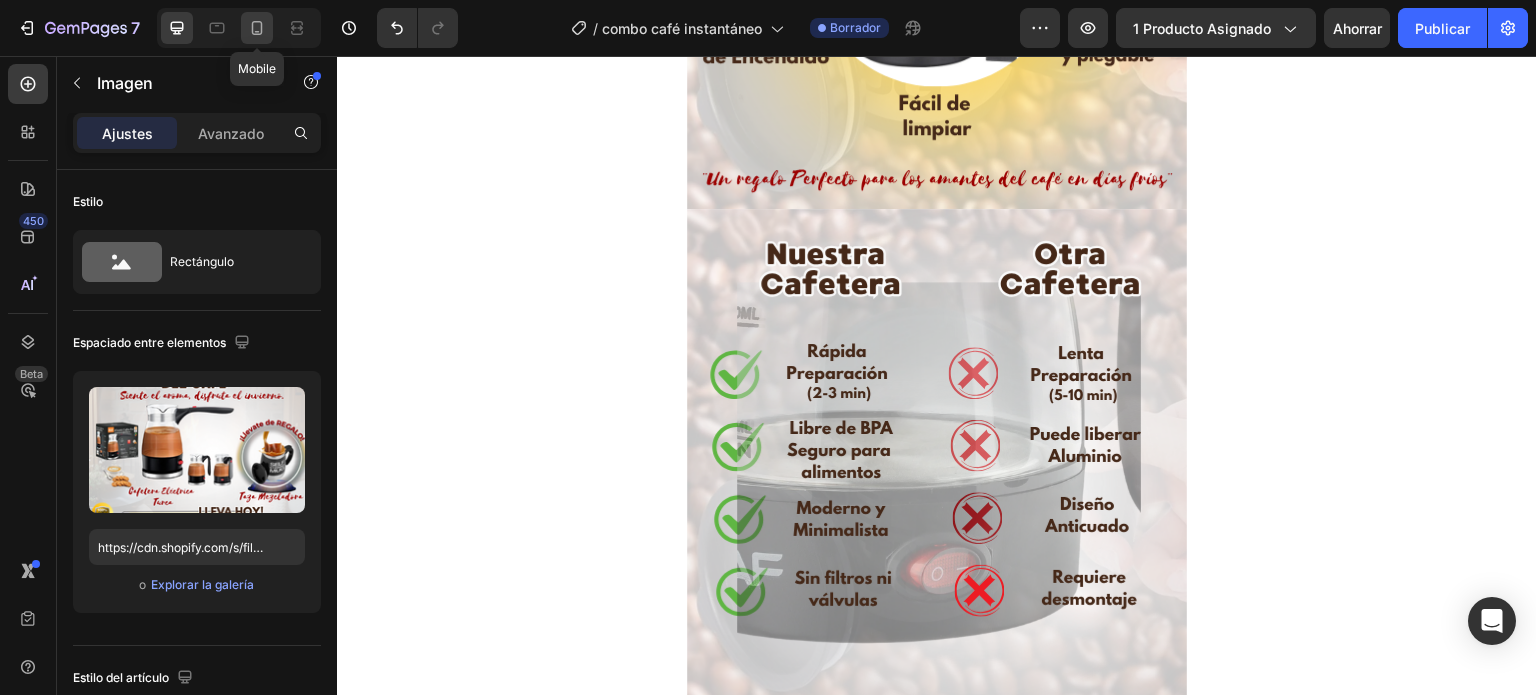 click 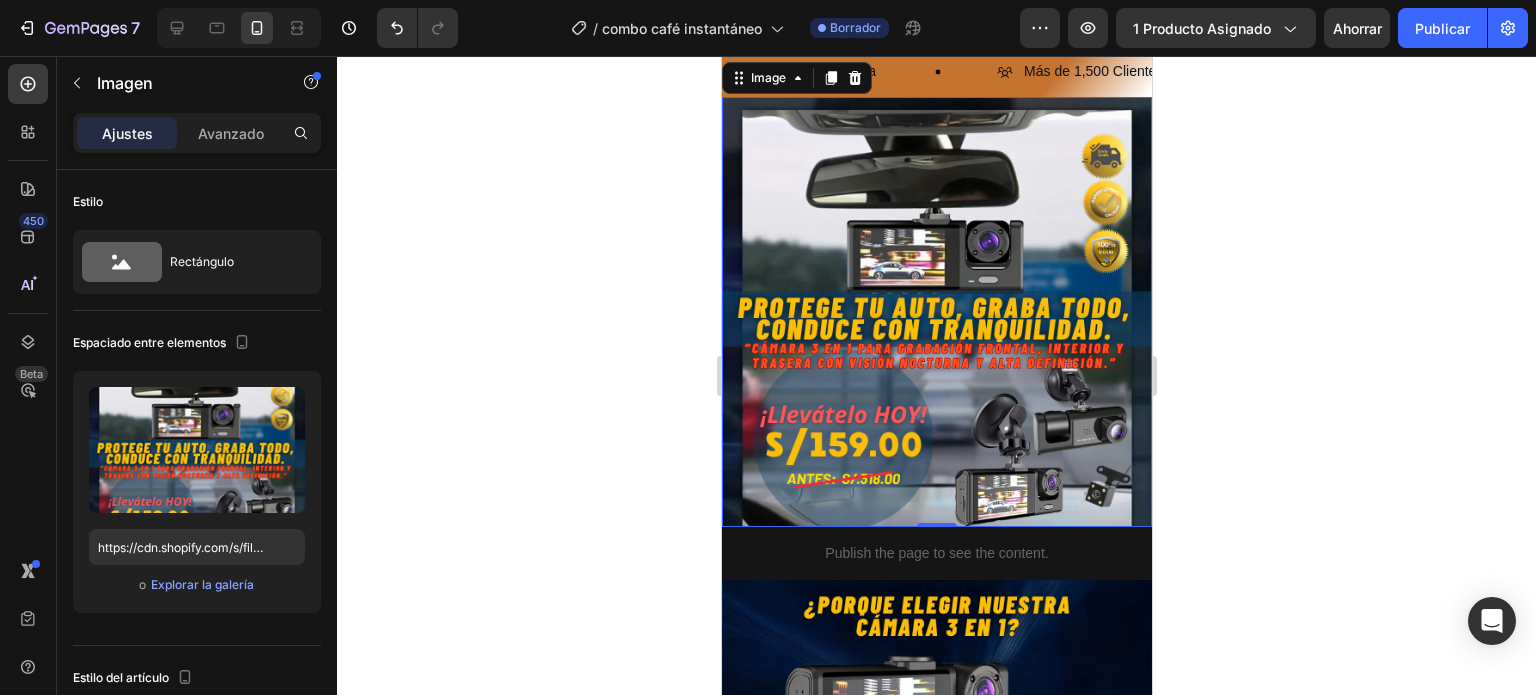 scroll, scrollTop: 21, scrollLeft: 0, axis: vertical 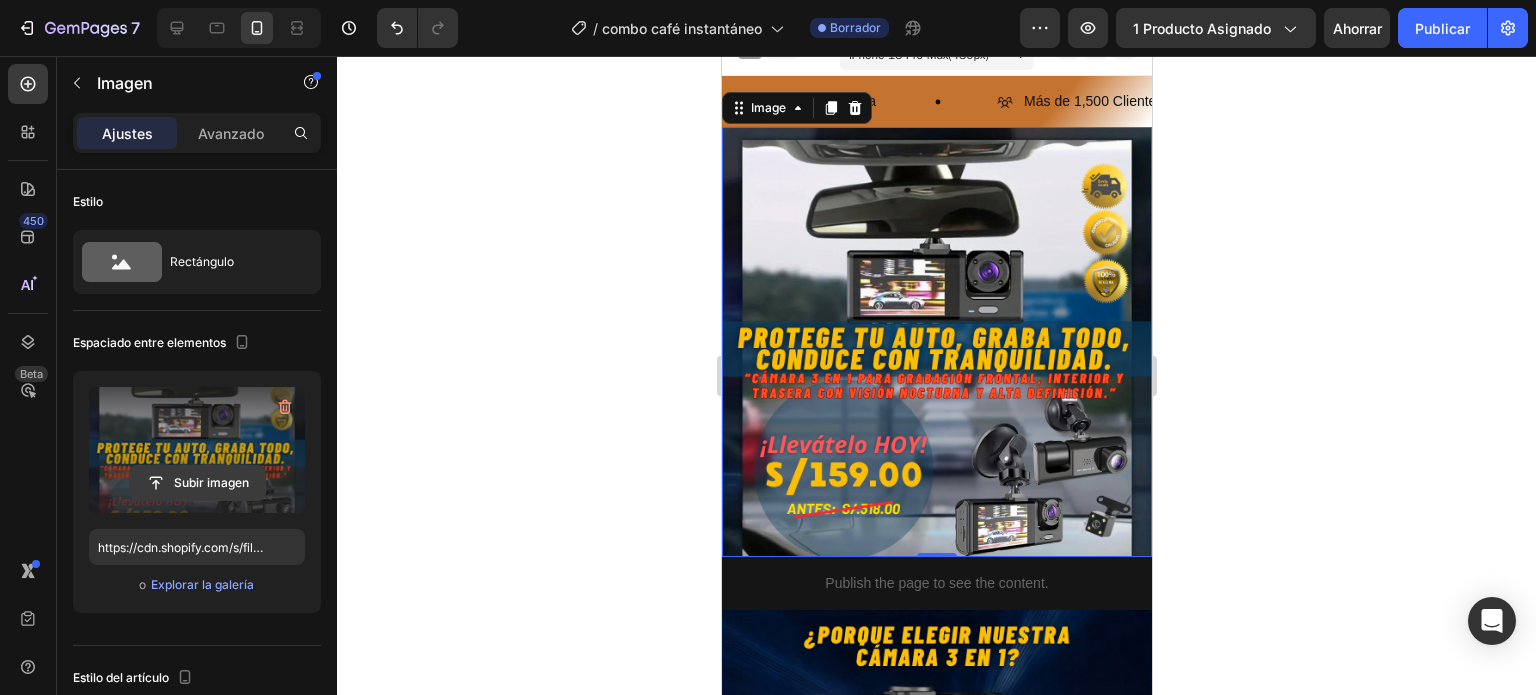 click 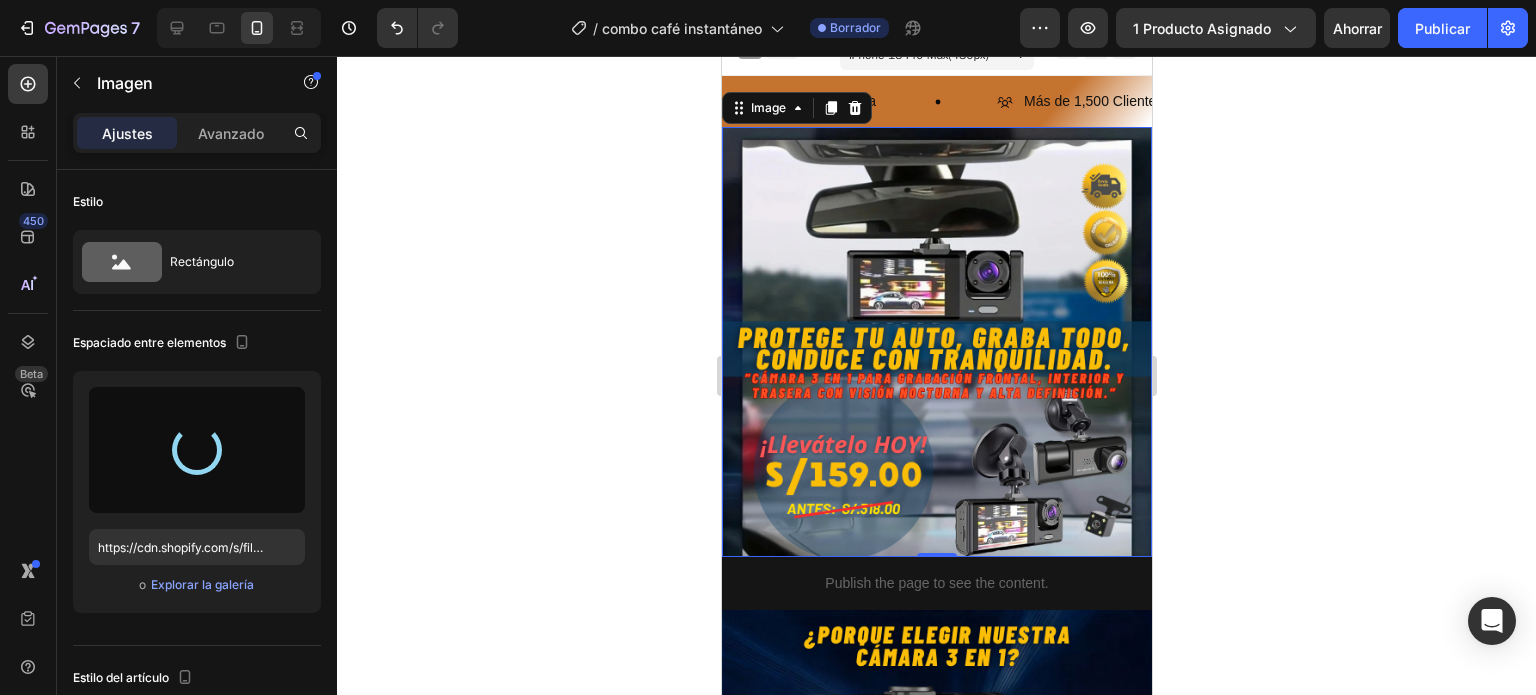 type on "https://cdn.shopify.com/s/files/1/0695/8920/5161/files/gempages_555771683932210419-6a3e1fe7-e8af-4b26-8f8f-f6018aad2c13.png" 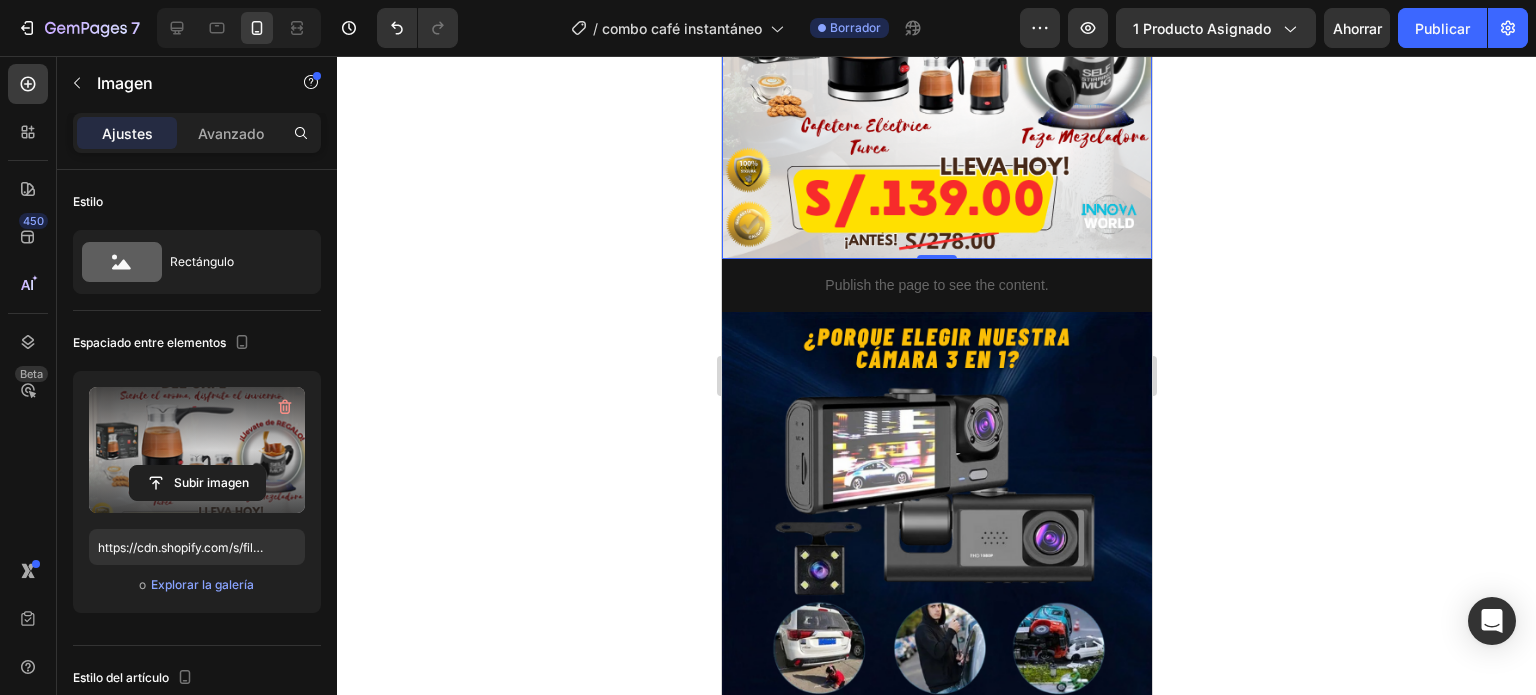 scroll, scrollTop: 321, scrollLeft: 0, axis: vertical 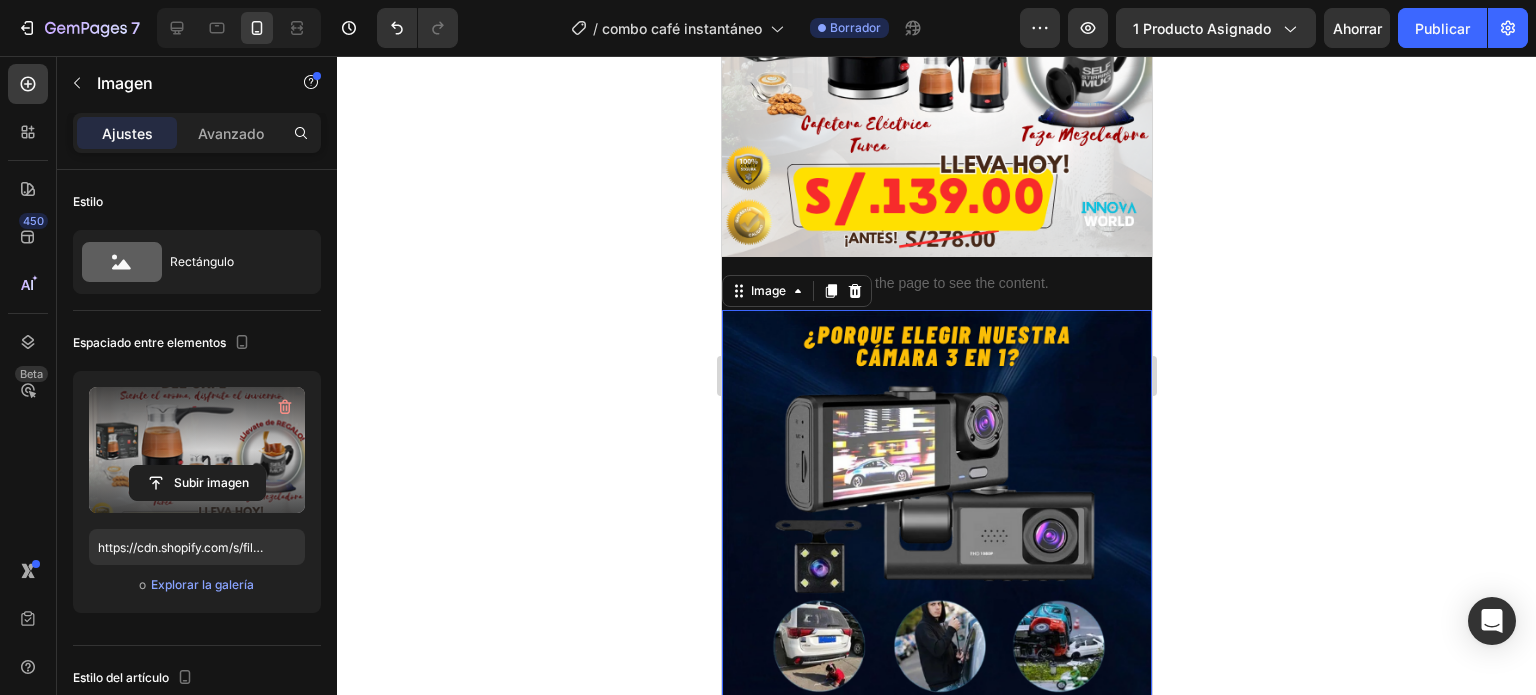 click at bounding box center (936, 525) 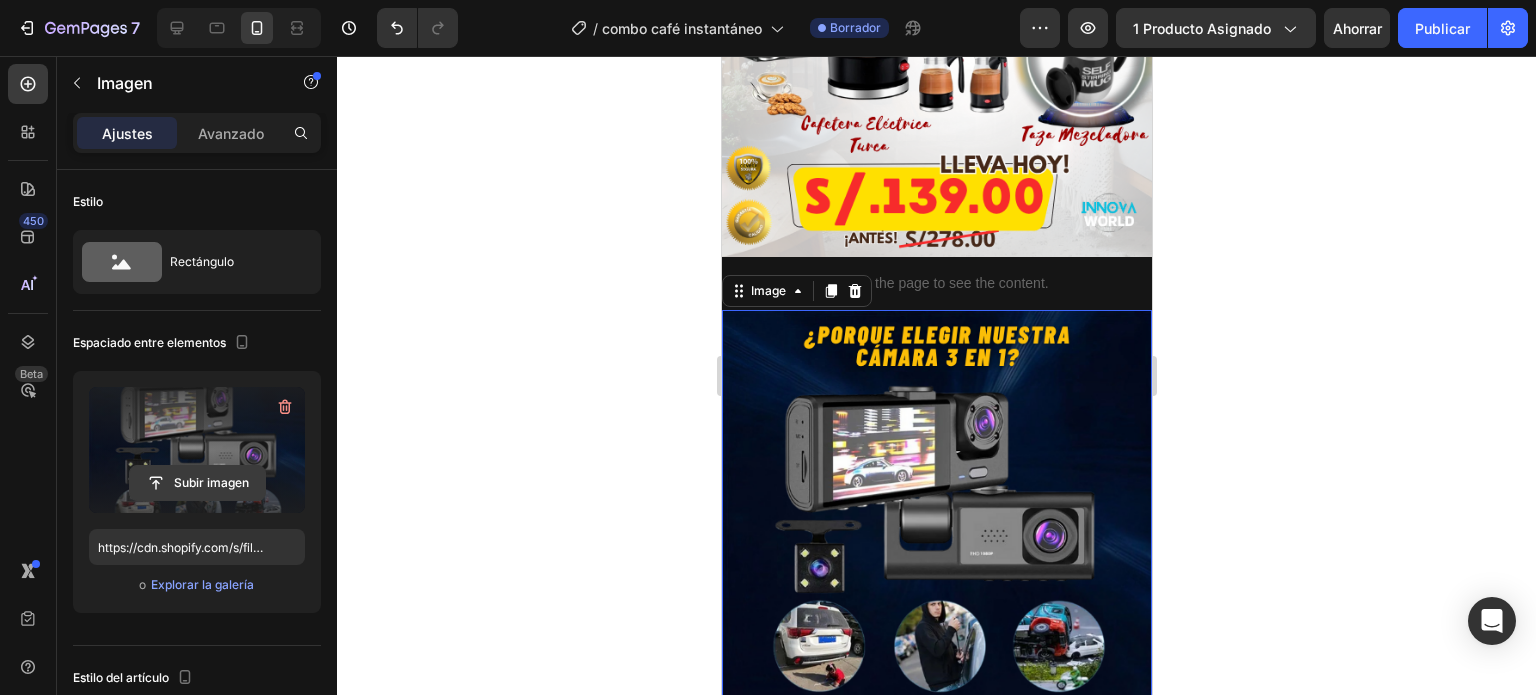 click 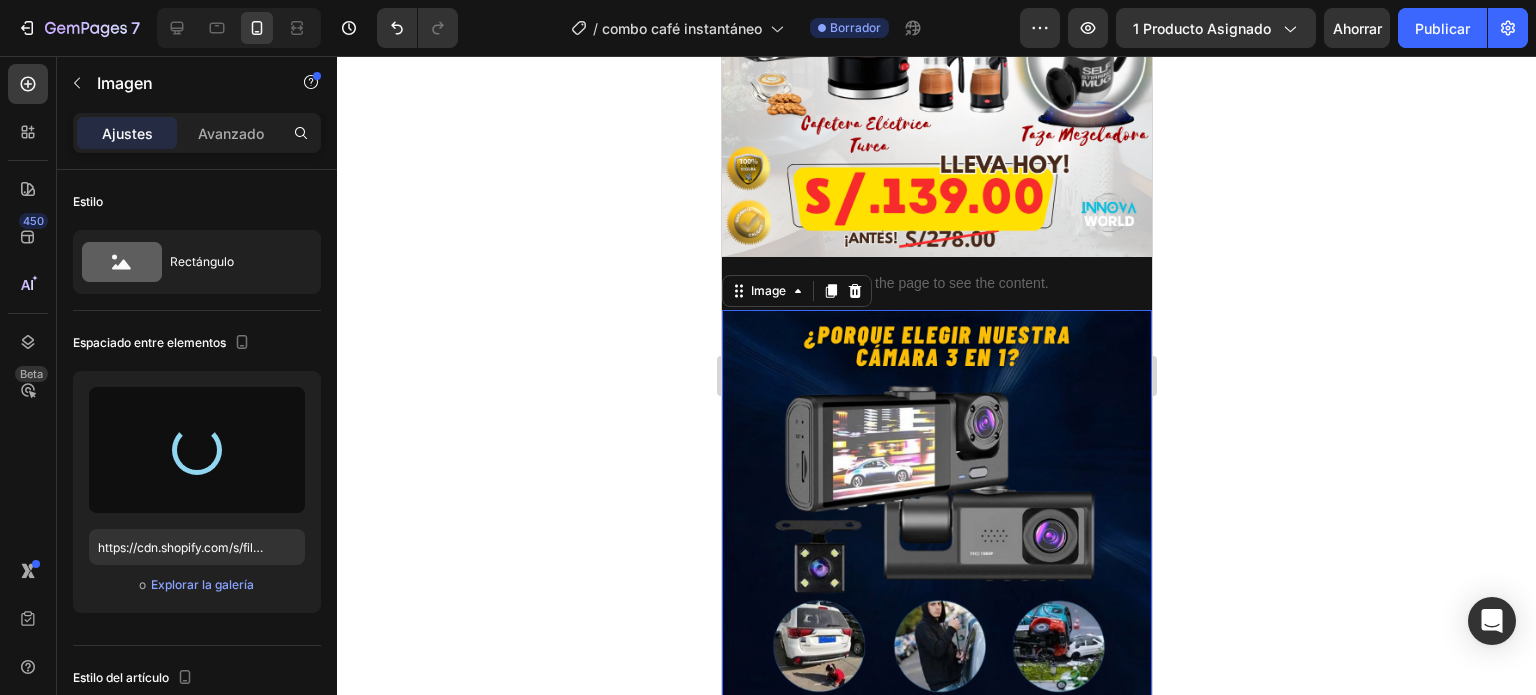 type on "https://cdn.shopify.com/s/files/1/0695/8920/5161/files/gempages_555771683932210419-26fa81a4-9ca4-4eba-ac24-fb3345a645eb.png" 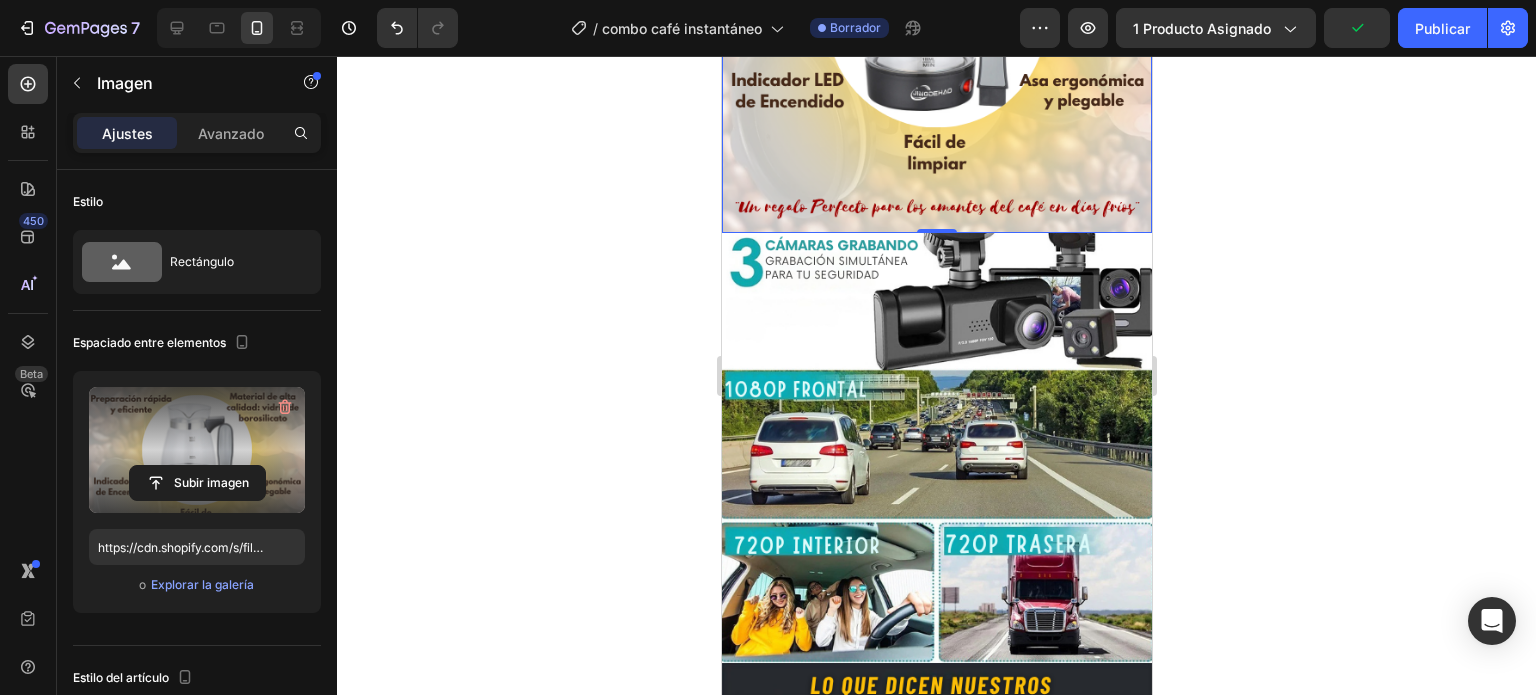 scroll, scrollTop: 1021, scrollLeft: 0, axis: vertical 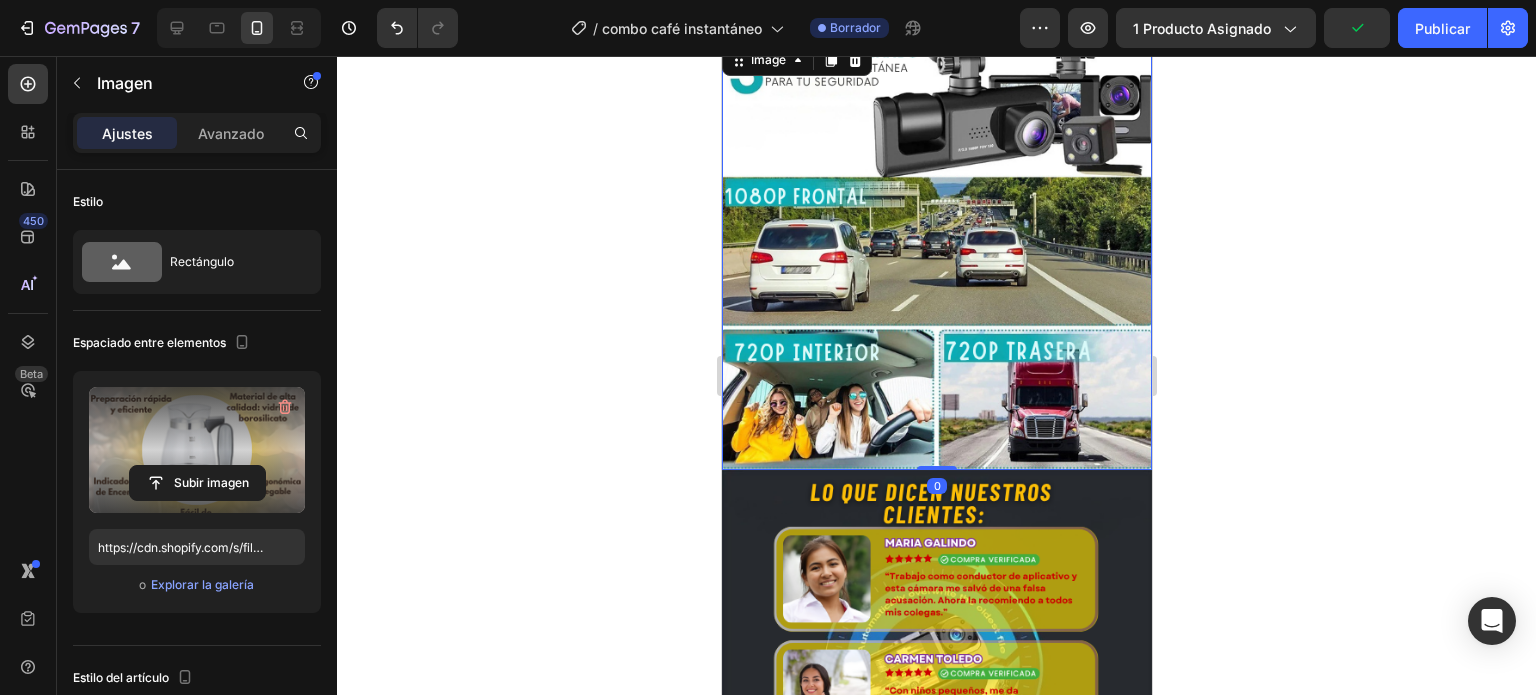 click at bounding box center (936, 255) 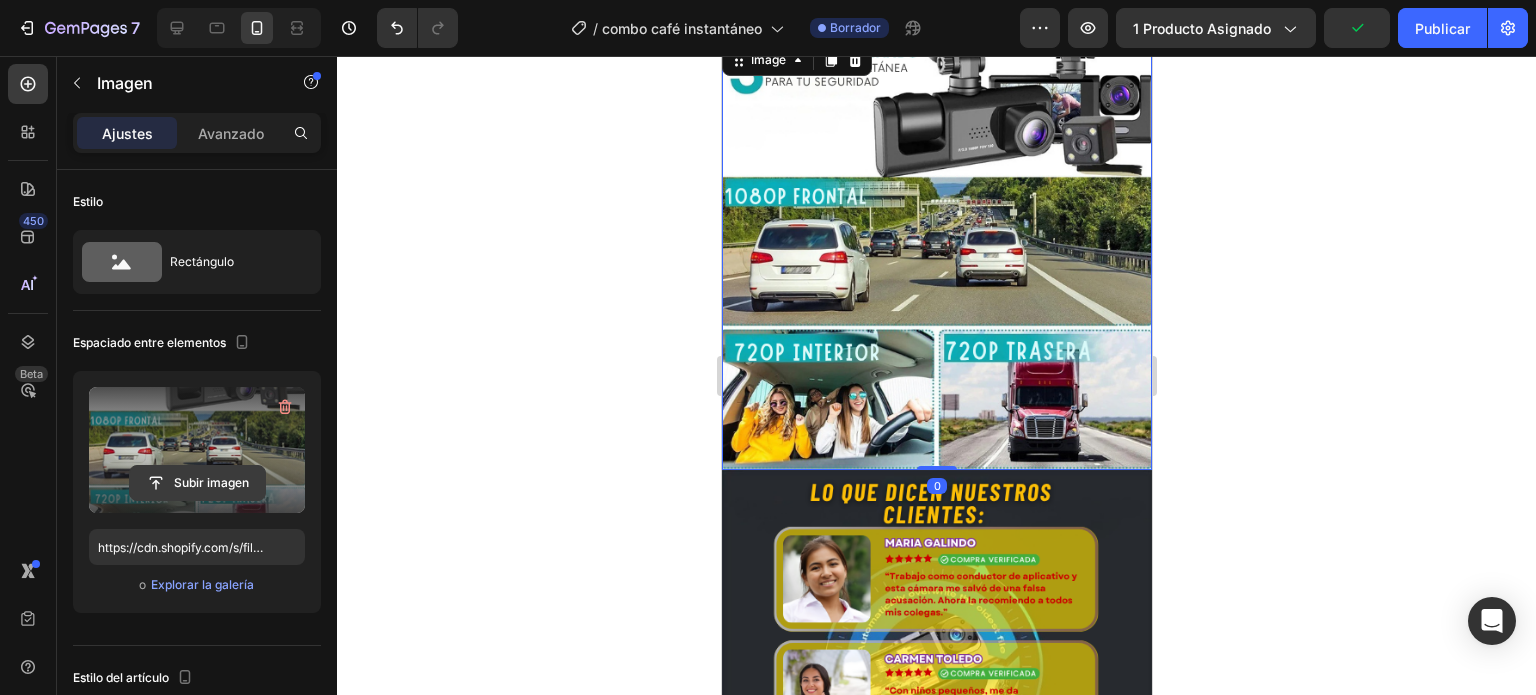 click 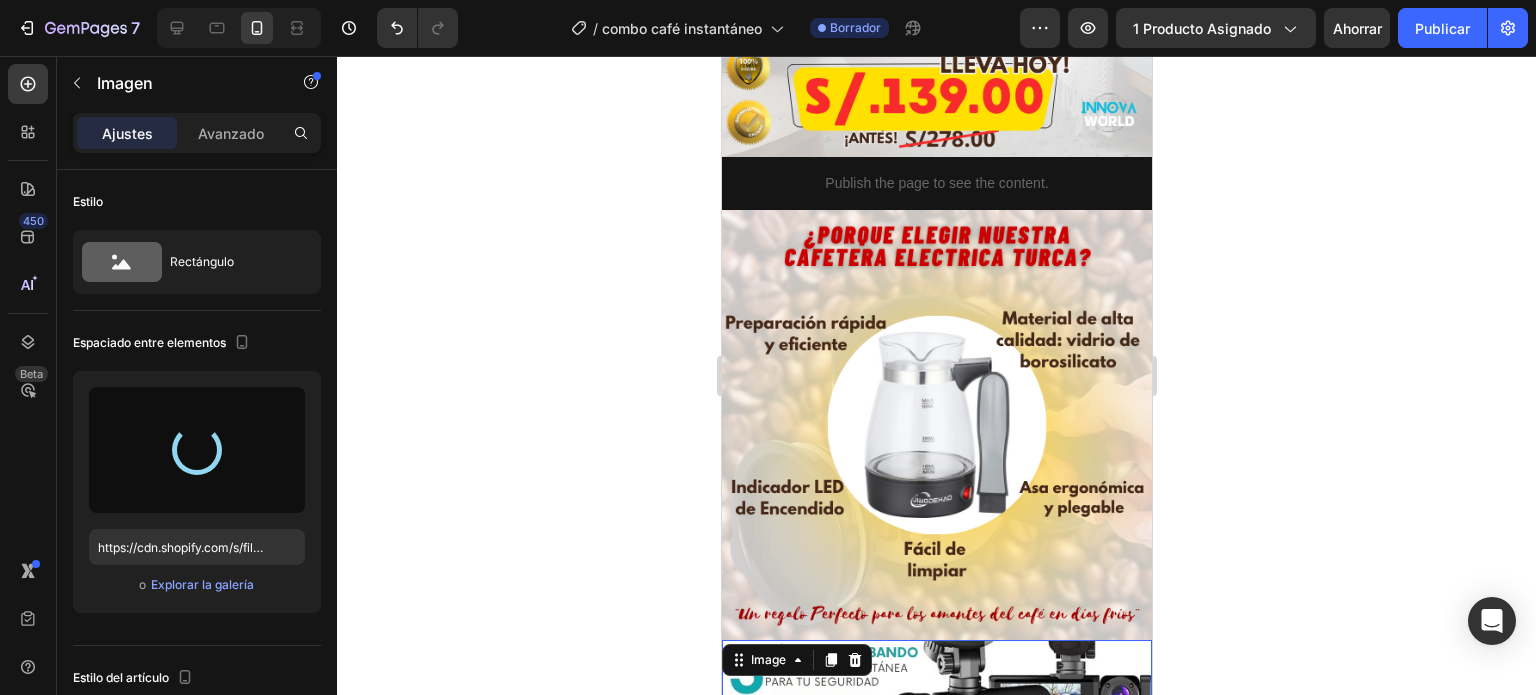 type on "https://cdn.shopify.com/s/files/1/0695/8920/5161/files/gempages_555771683932210419-5f8cb2ac-b422-4bbc-b3f7-87215da1c3c5.png" 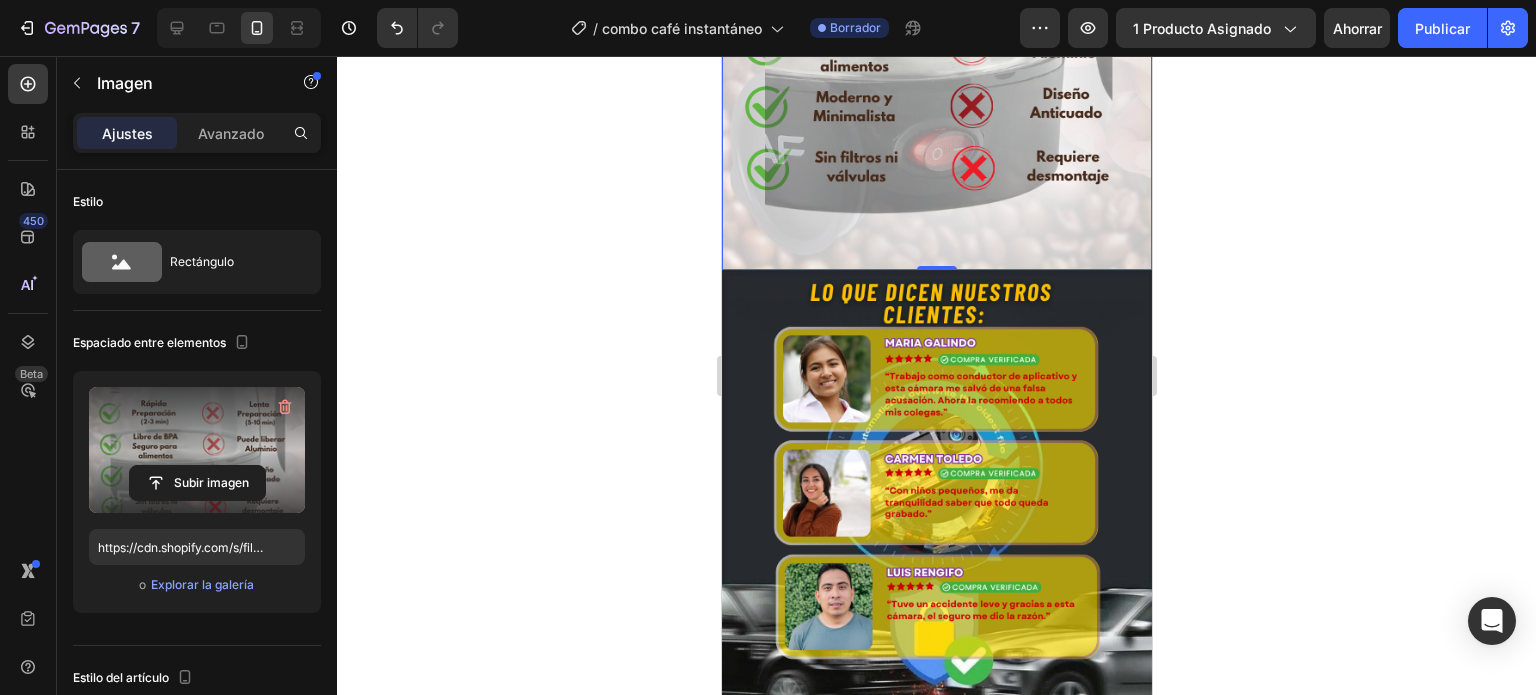 scroll, scrollTop: 1321, scrollLeft: 0, axis: vertical 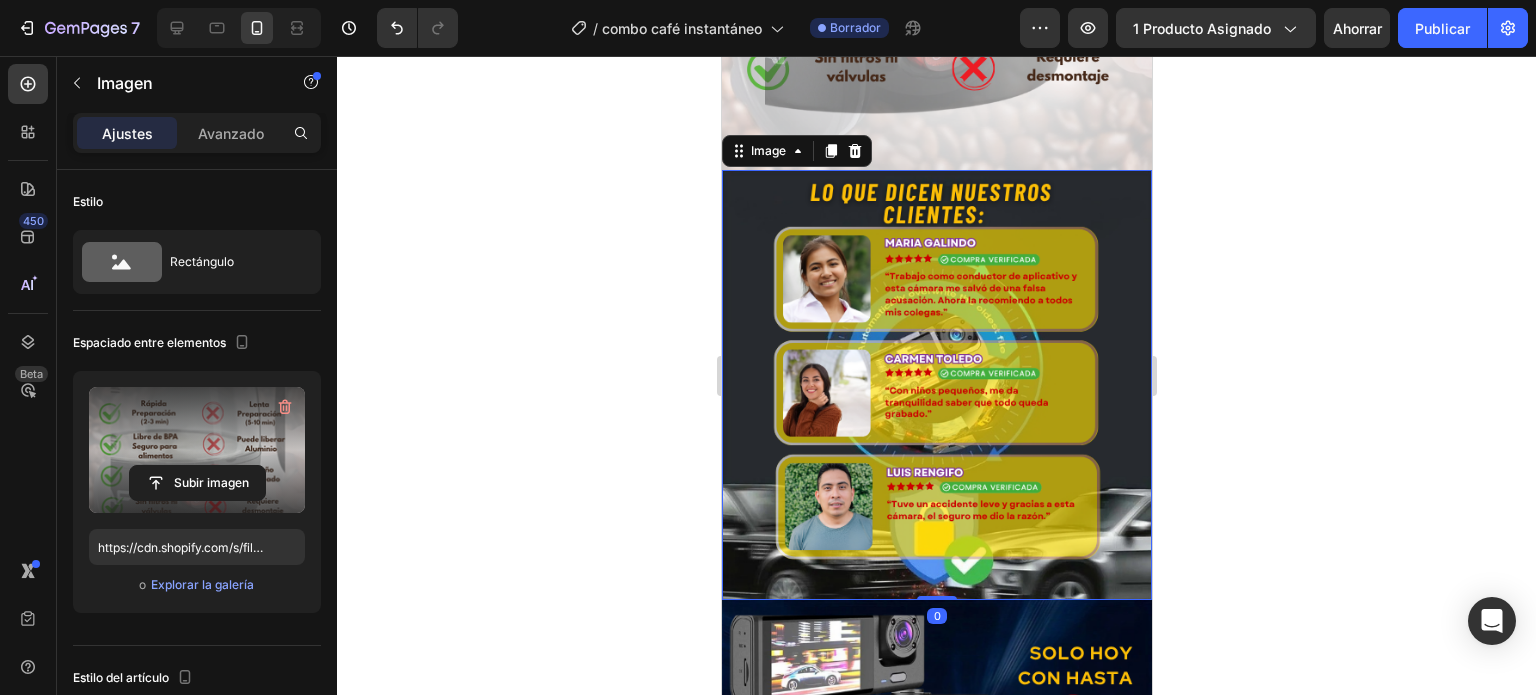 click at bounding box center [936, 385] 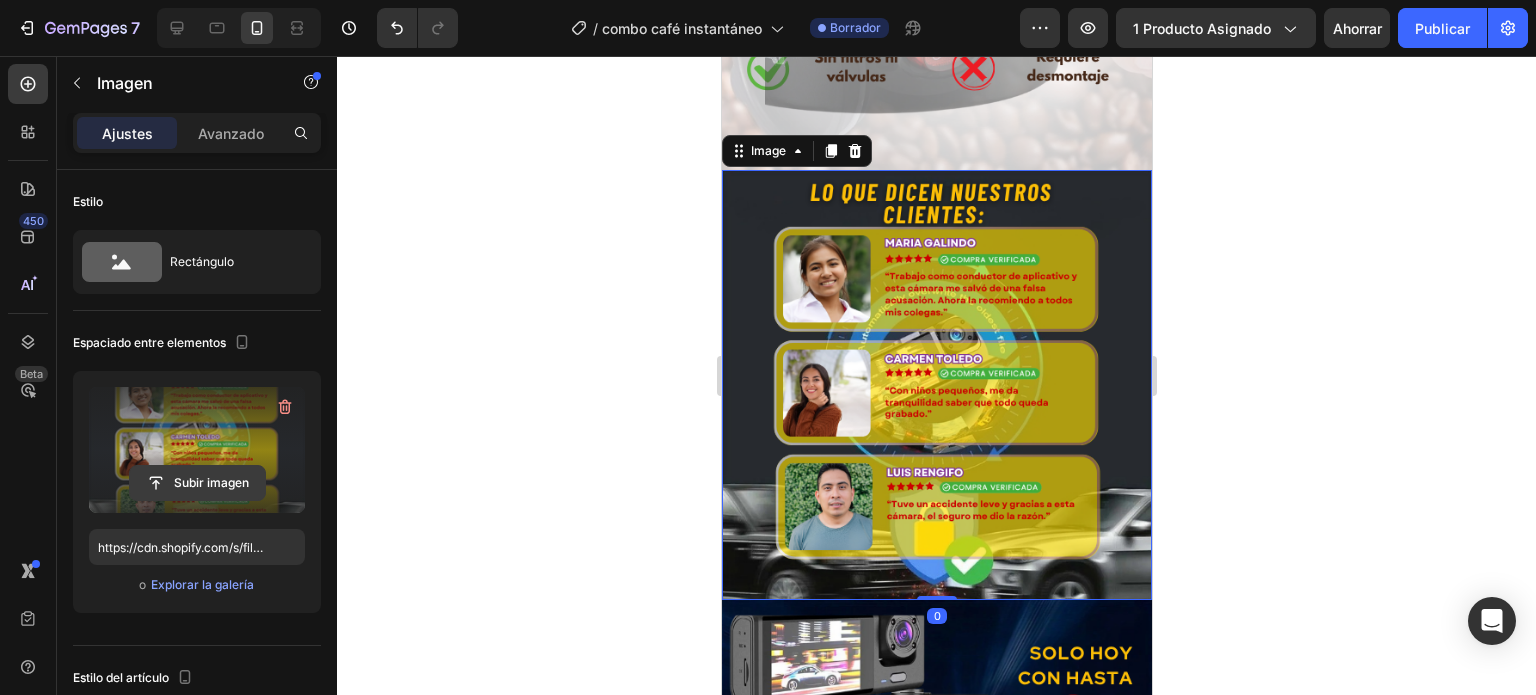 click 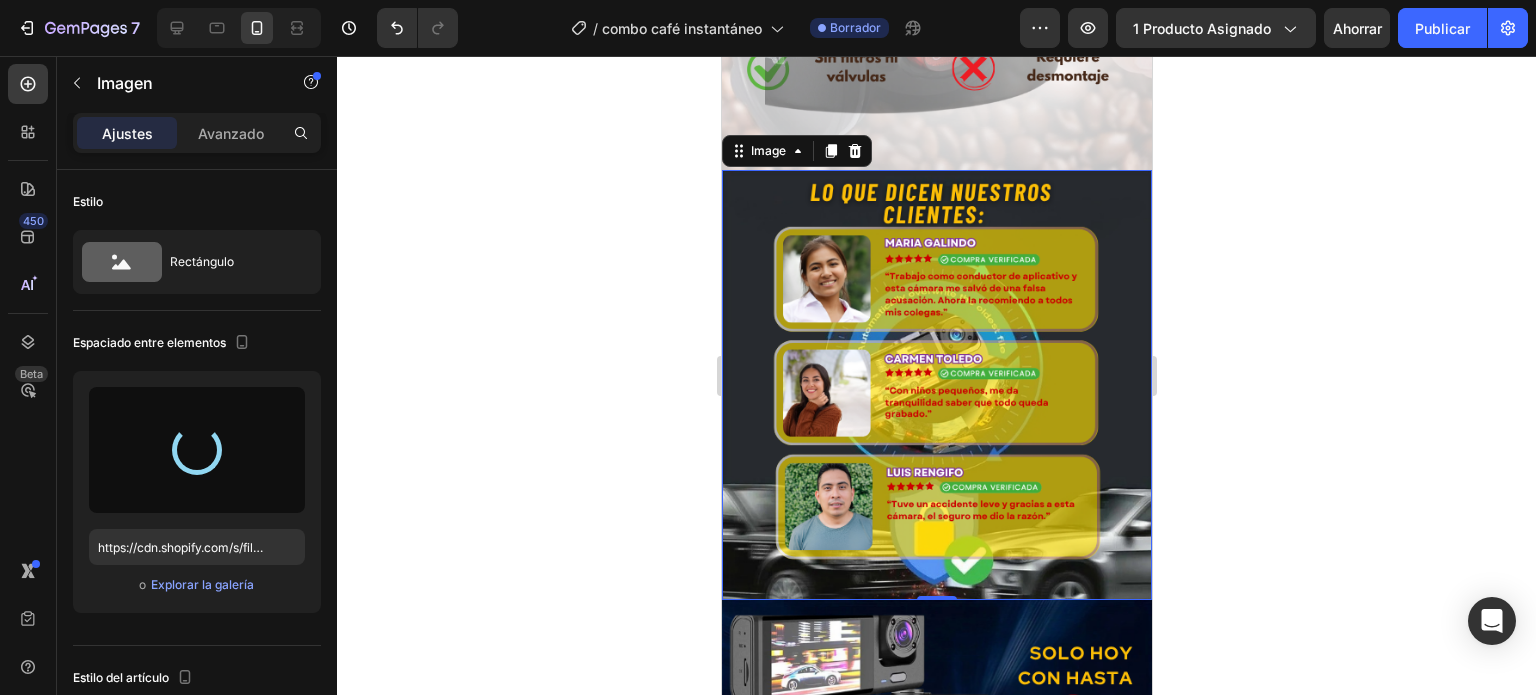 type on "https://cdn.shopify.com/s/files/1/0695/8920/5161/files/gempages_555771683932210419-66a14cb7-0ad0-4e72-81ae-4894ce808615.png" 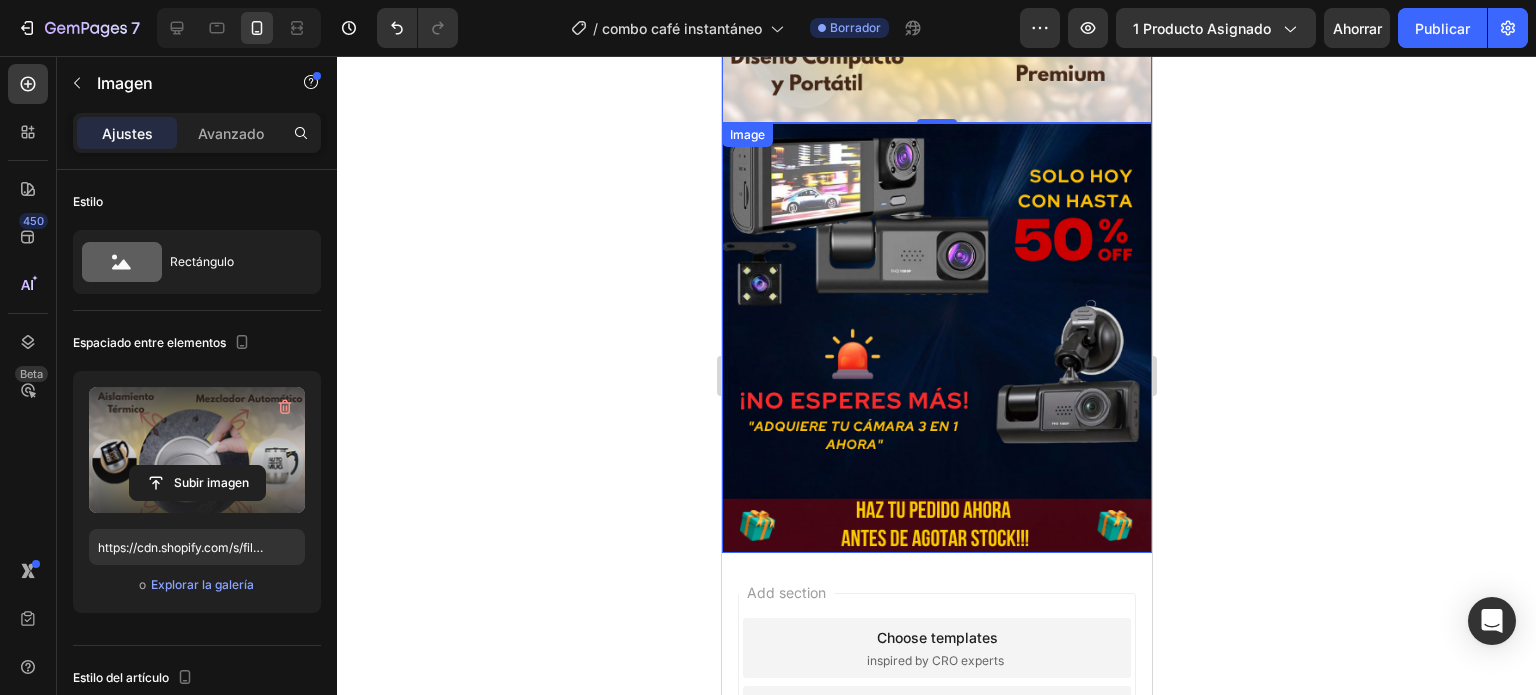 scroll, scrollTop: 1800, scrollLeft: 0, axis: vertical 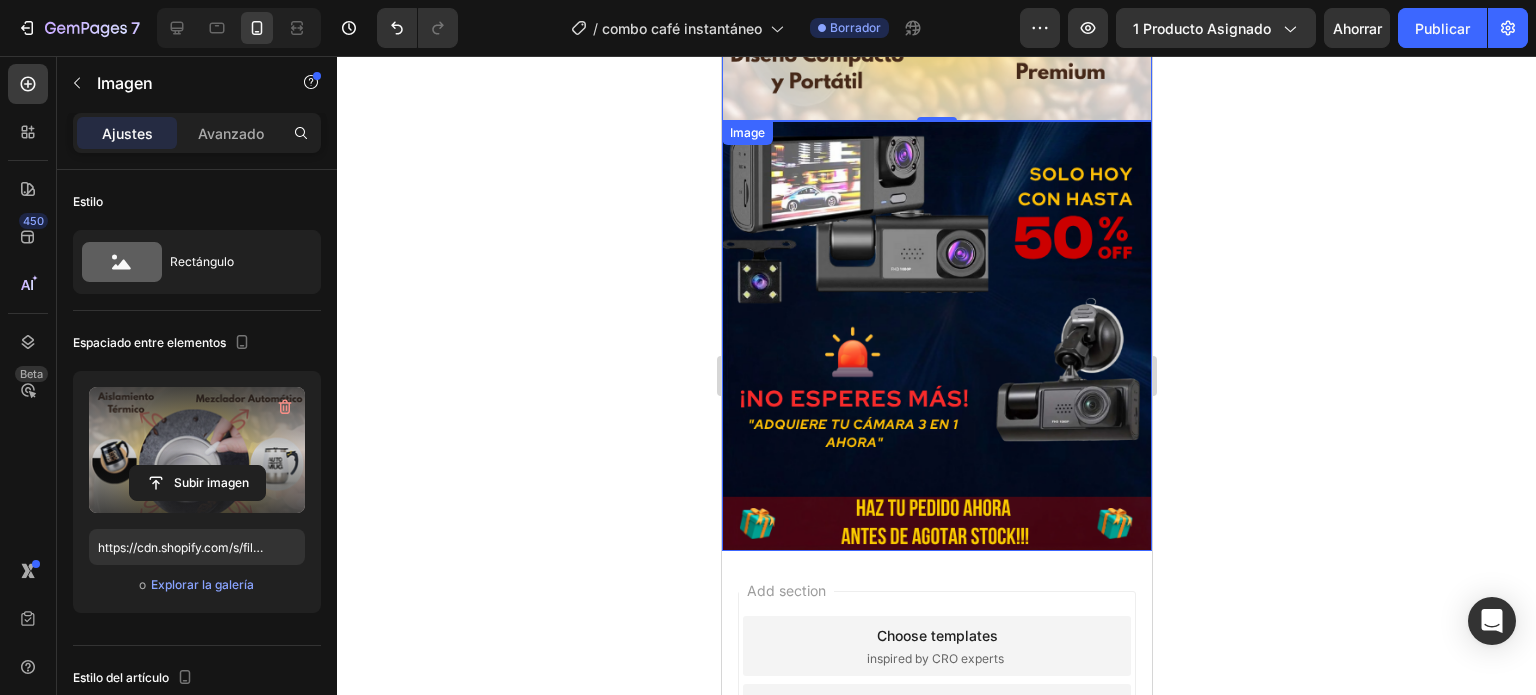 click at bounding box center (936, 336) 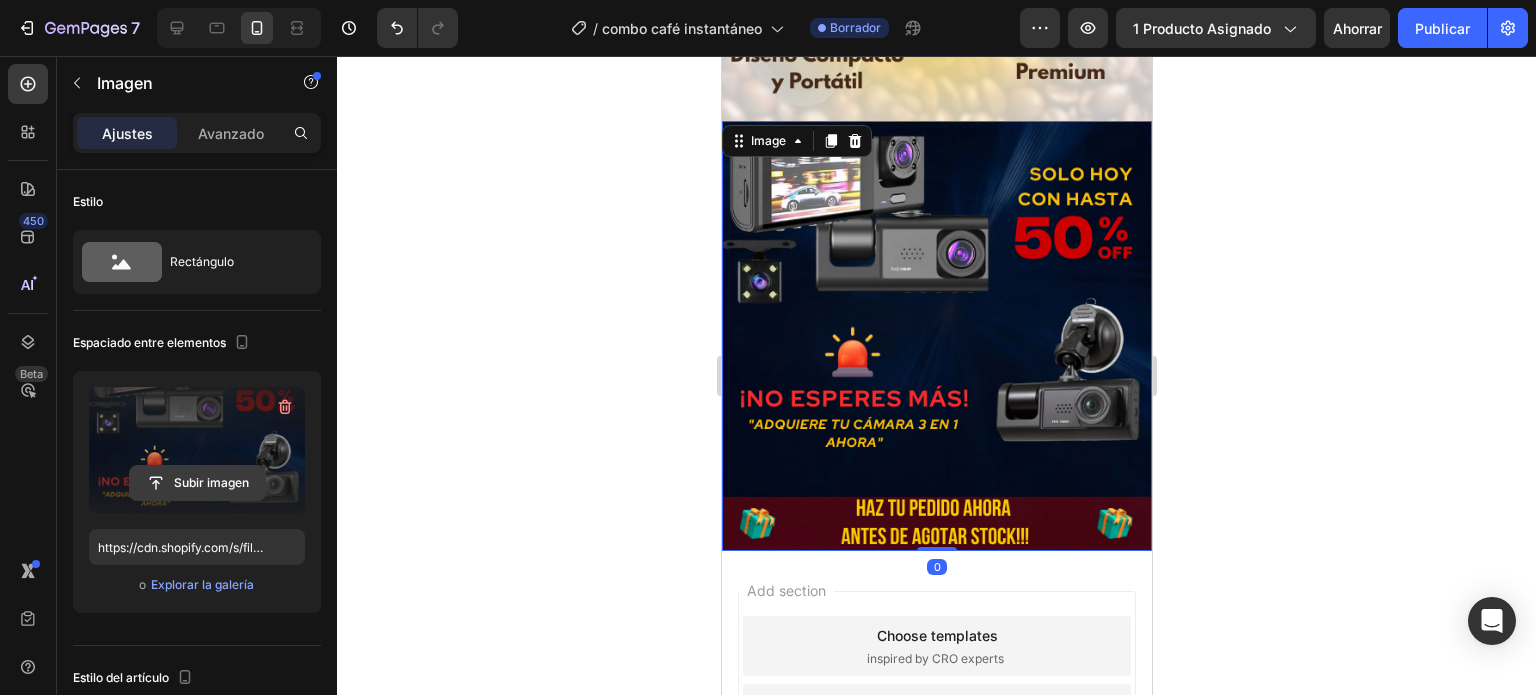 click 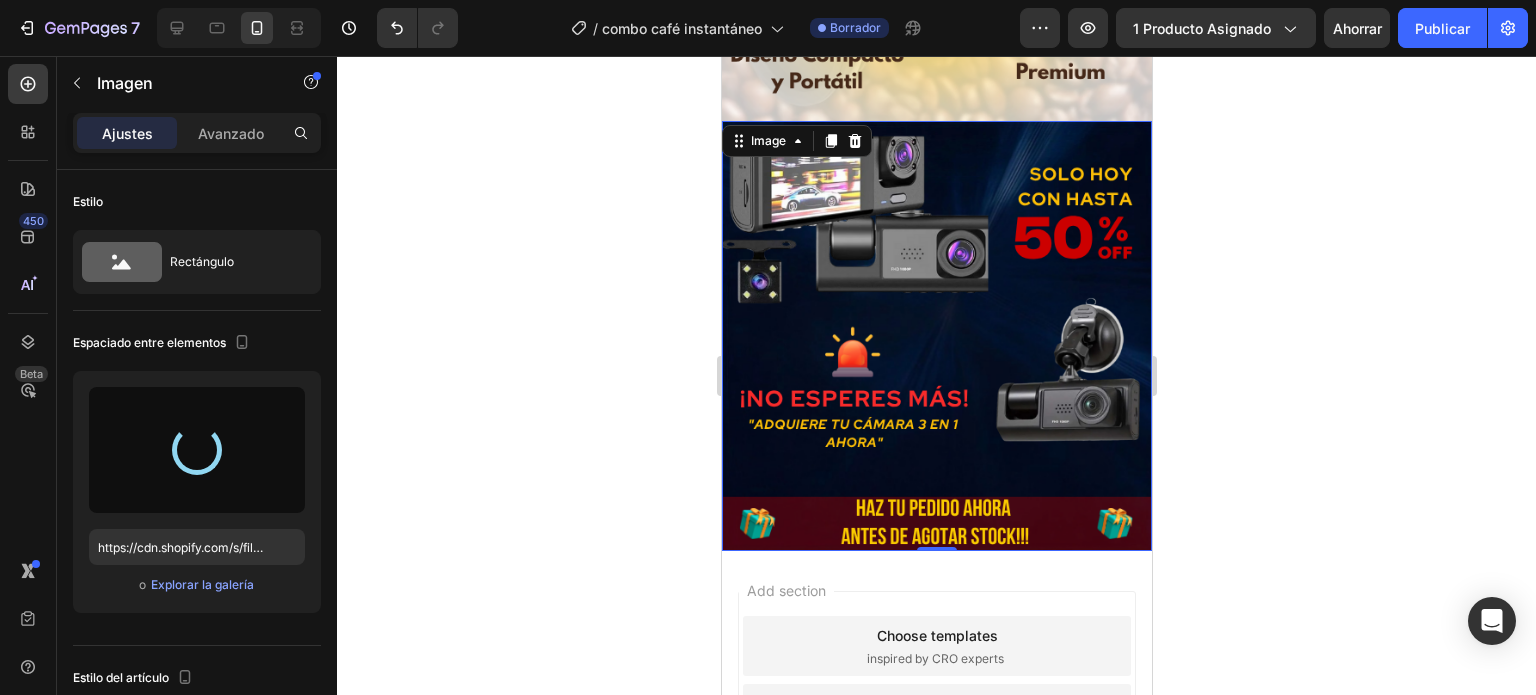 type on "https://cdn.shopify.com/s/files/1/0695/8920/5161/files/gempages_555771683932210419-0924a3dc-89cd-4bcb-8be2-decedb26c538.png" 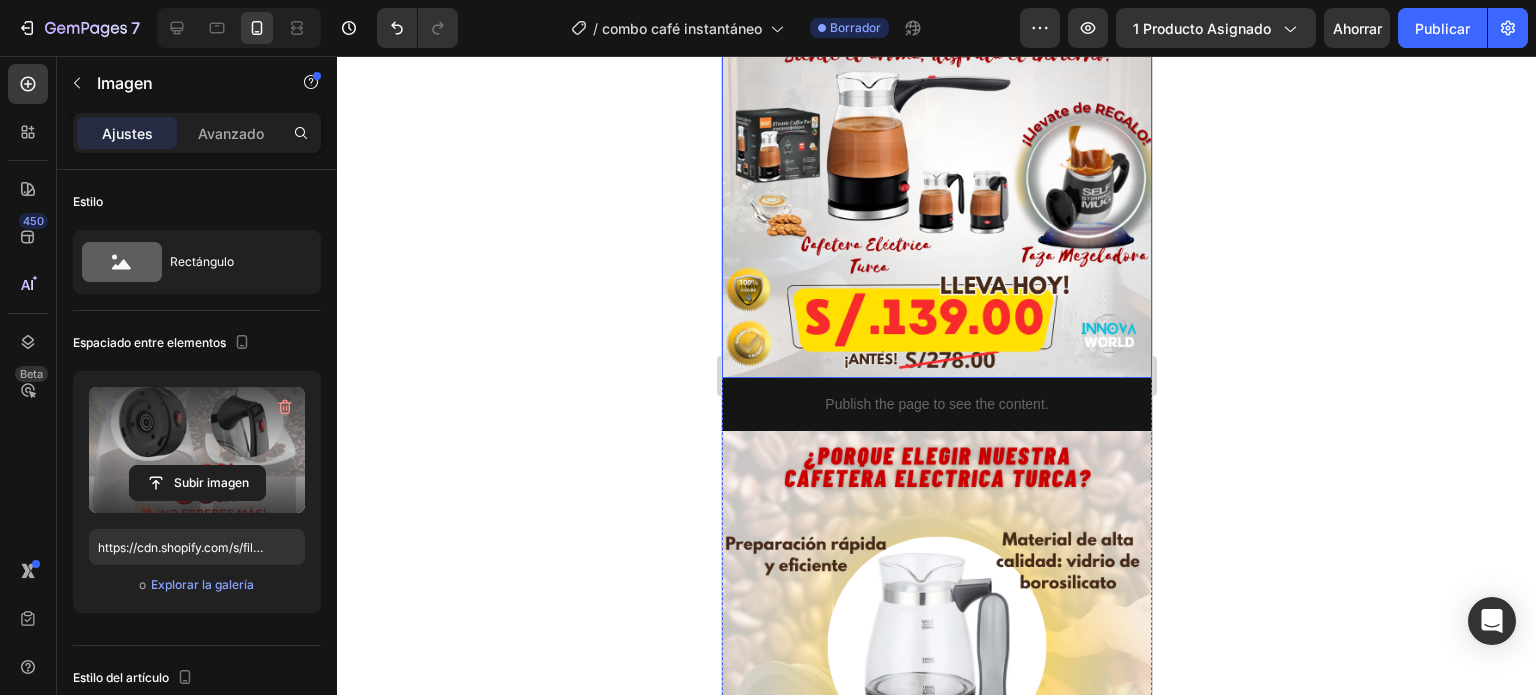 scroll, scrollTop: 0, scrollLeft: 0, axis: both 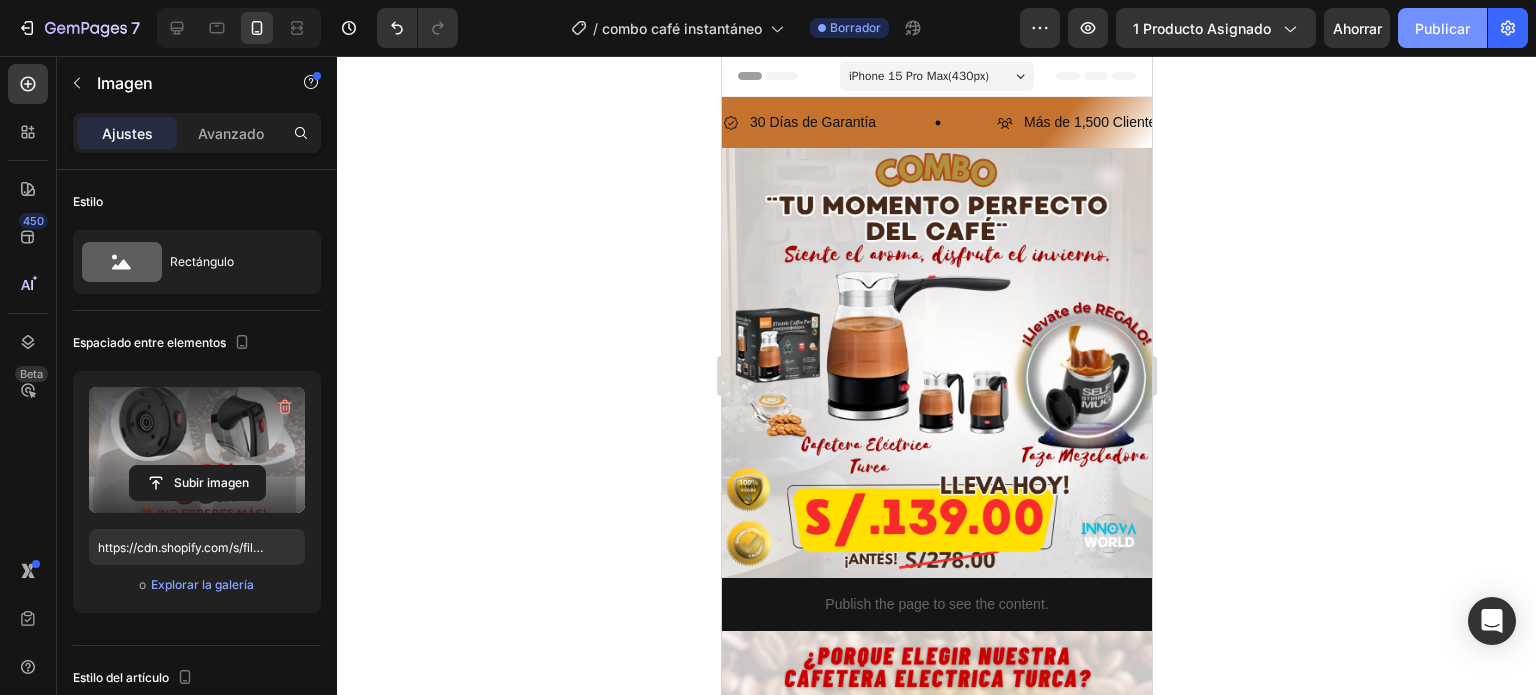 click on "Publicar" at bounding box center (1442, 28) 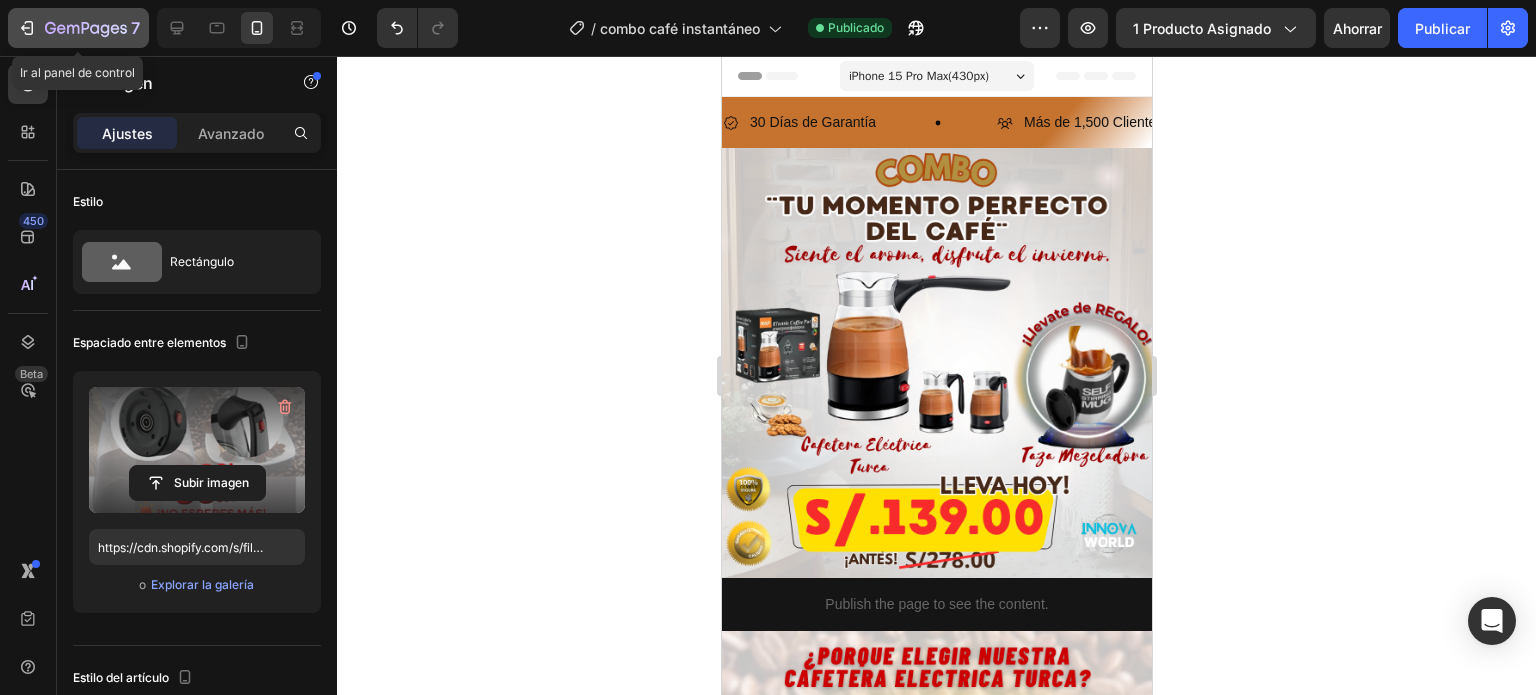 click on "7" 